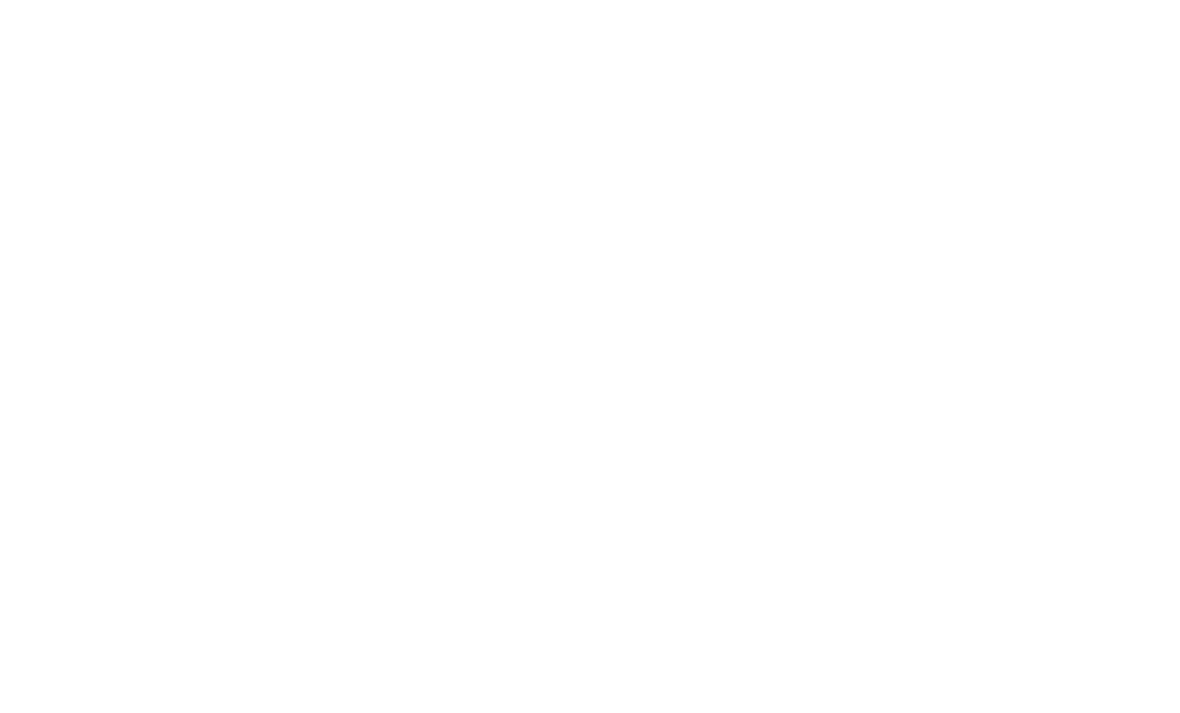 scroll, scrollTop: 0, scrollLeft: 0, axis: both 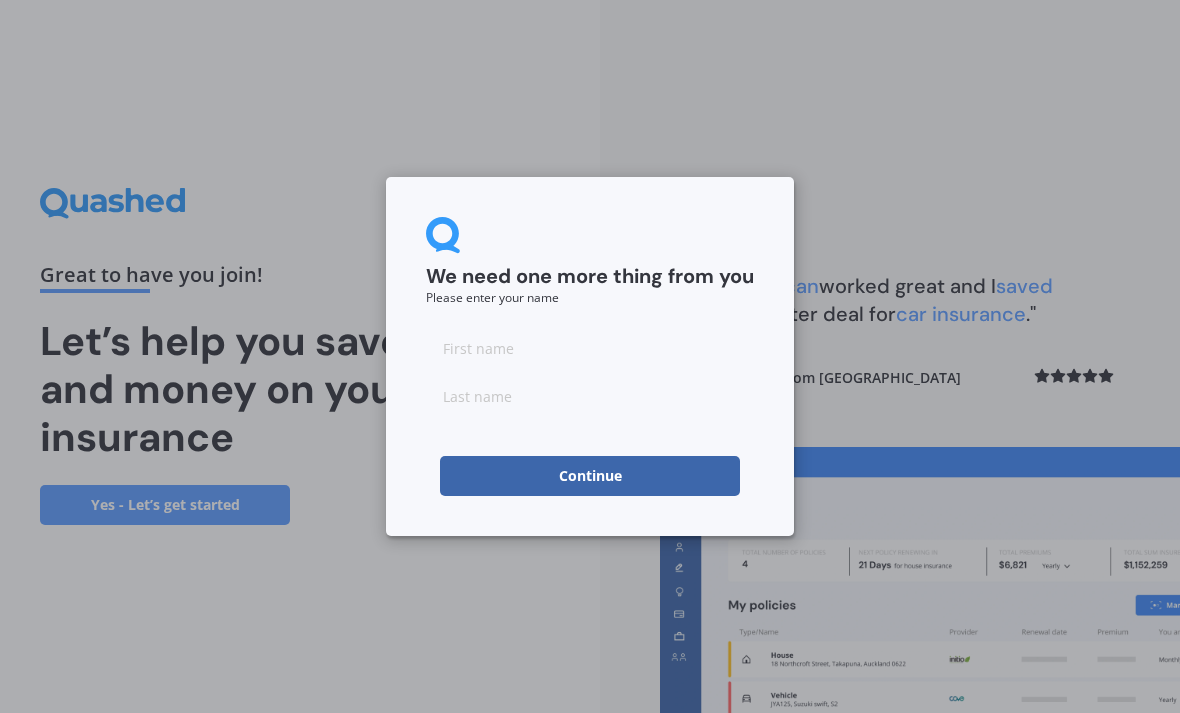 click at bounding box center (590, 396) 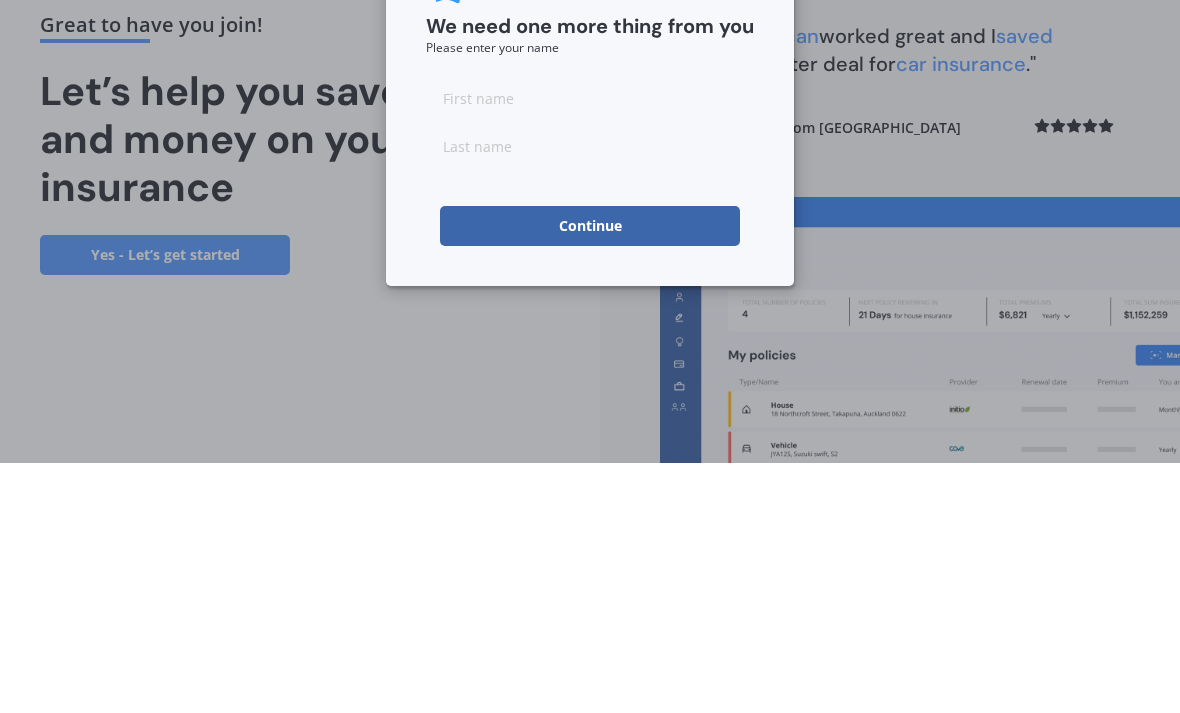 click at bounding box center (590, 348) 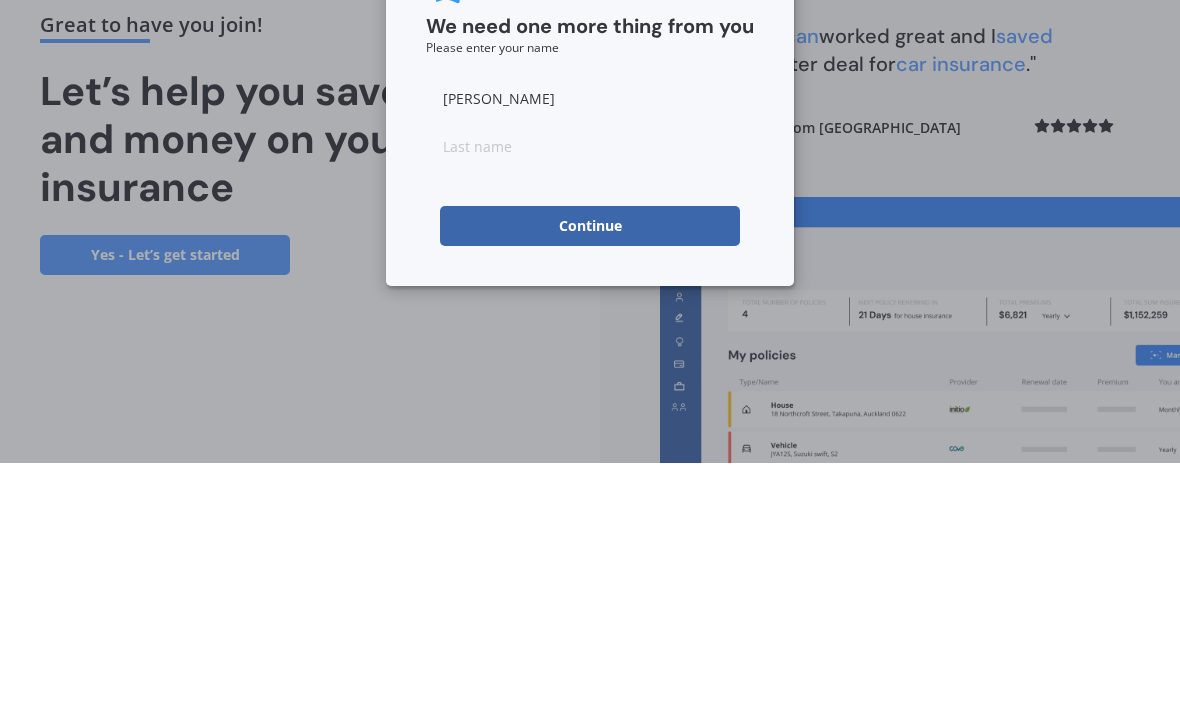 type on "Proffitt" 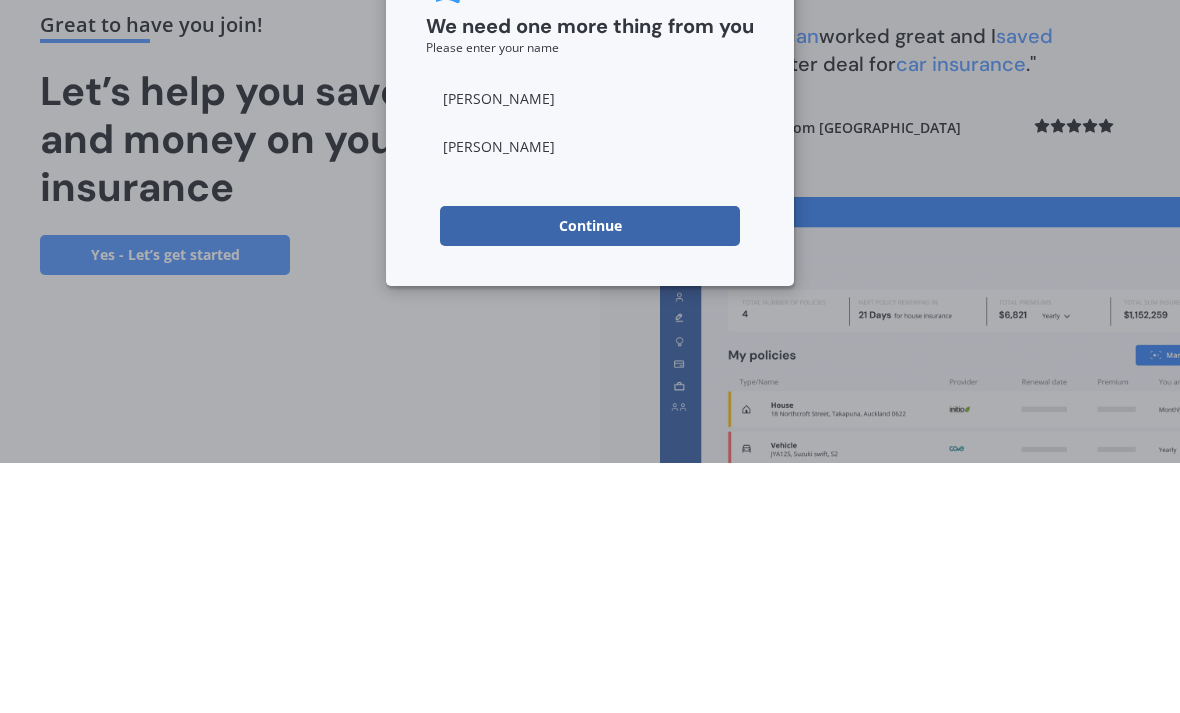 scroll, scrollTop: 64, scrollLeft: 0, axis: vertical 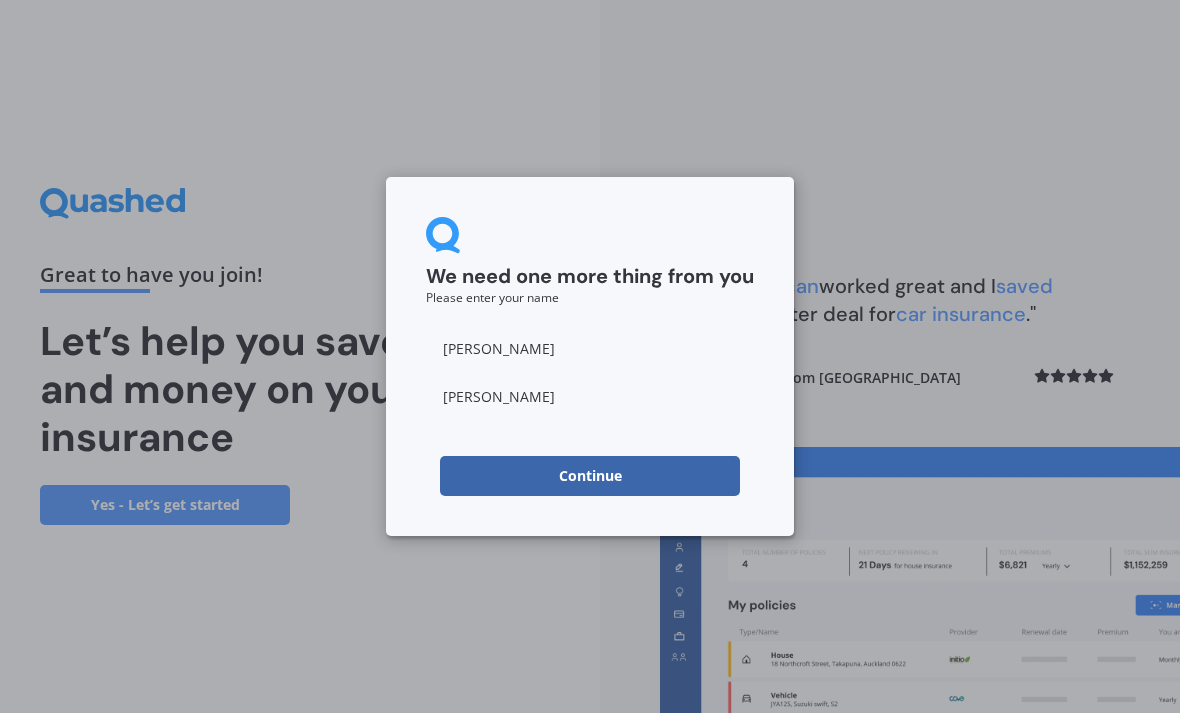 click on "Continue" at bounding box center [590, 476] 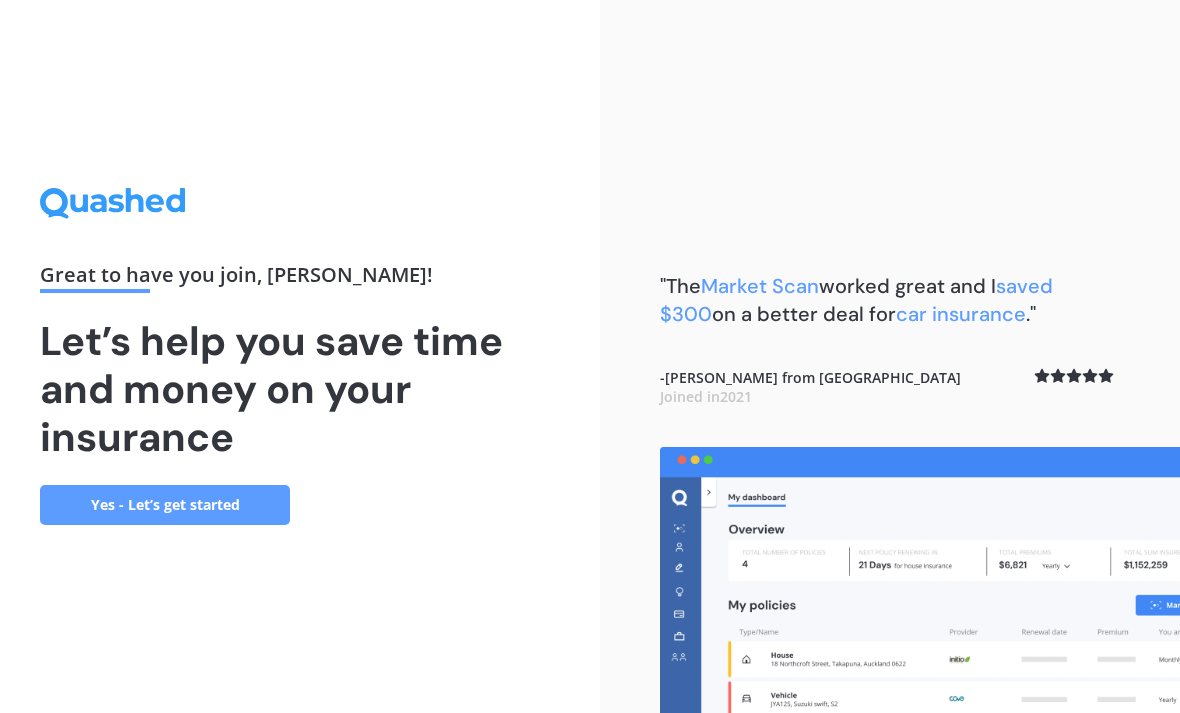 click on "Yes - Let’s get started" at bounding box center [165, 505] 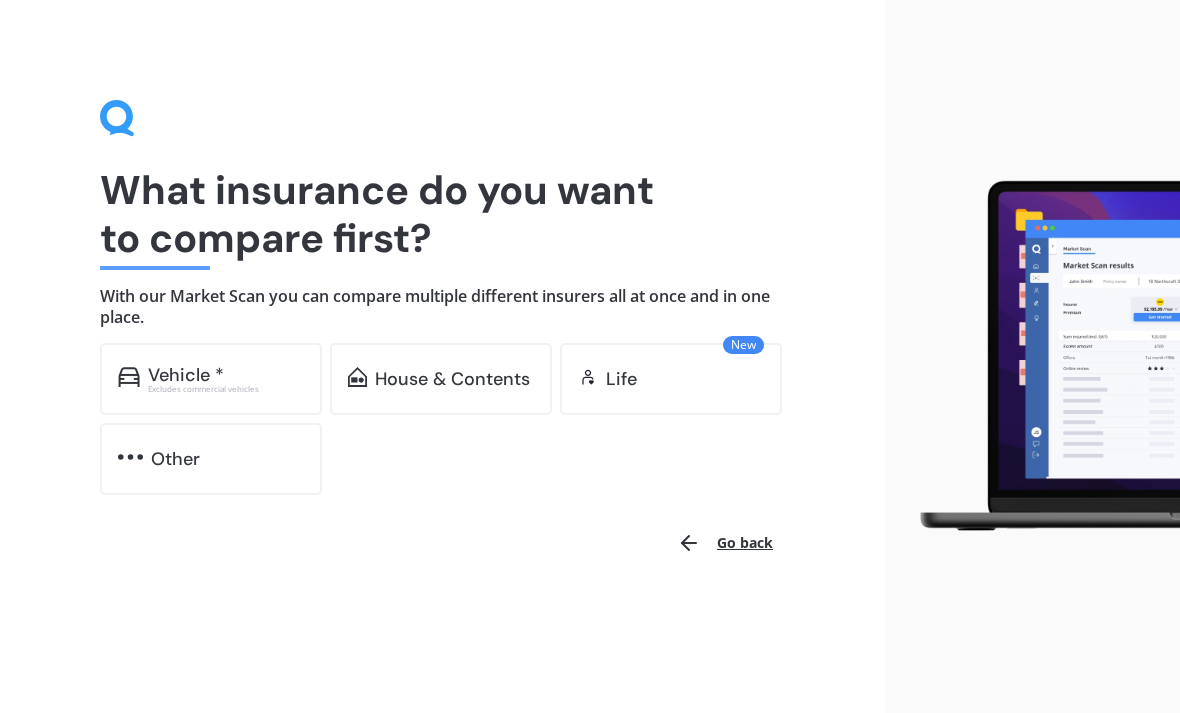 scroll, scrollTop: 0, scrollLeft: 0, axis: both 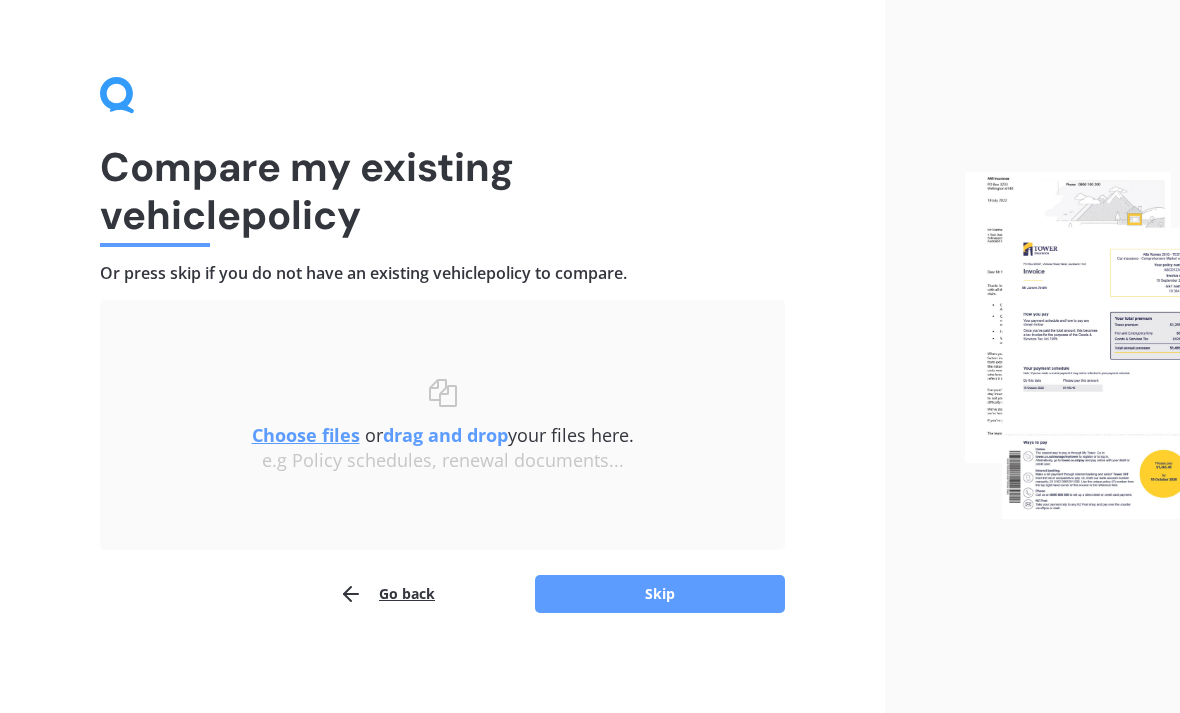 click on "Skip" at bounding box center (660, 594) 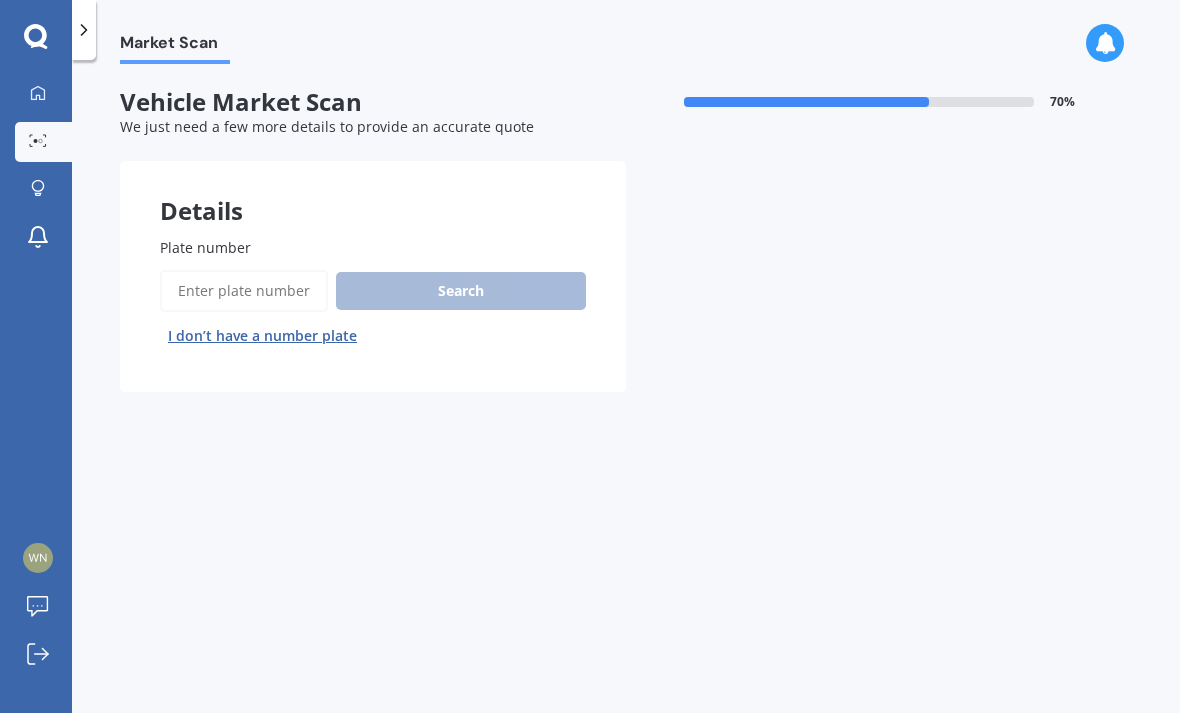 click on "Plate number" at bounding box center [244, 291] 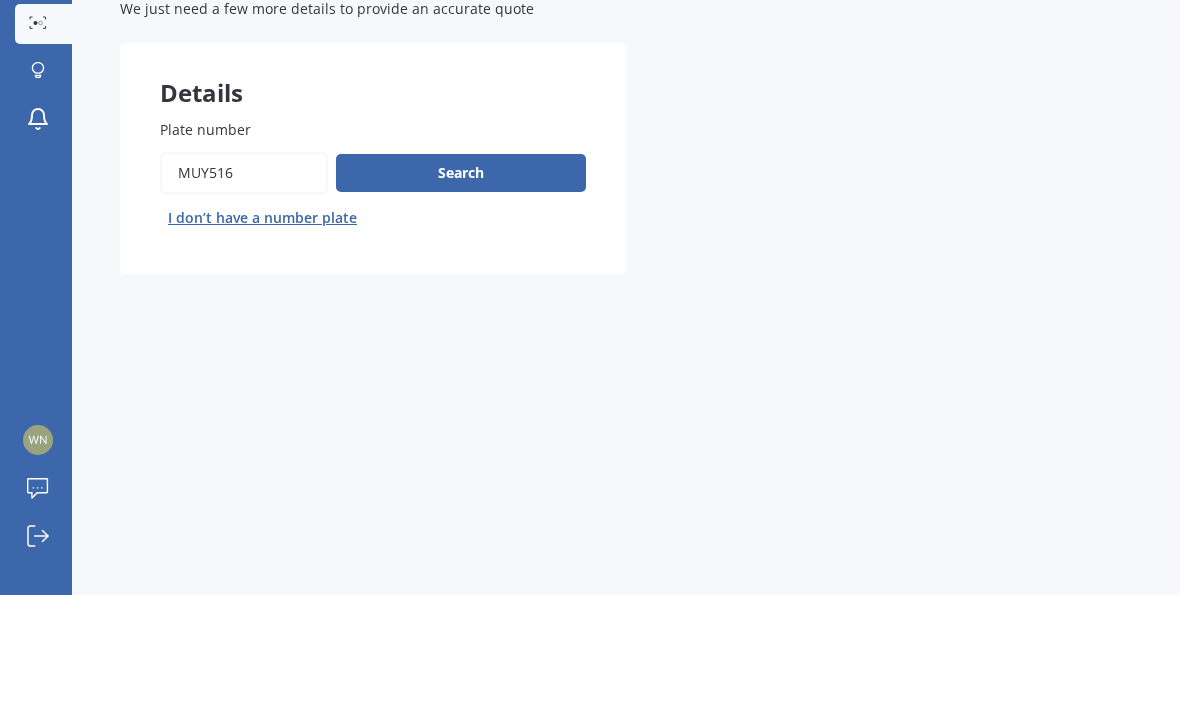 type on "Muy516" 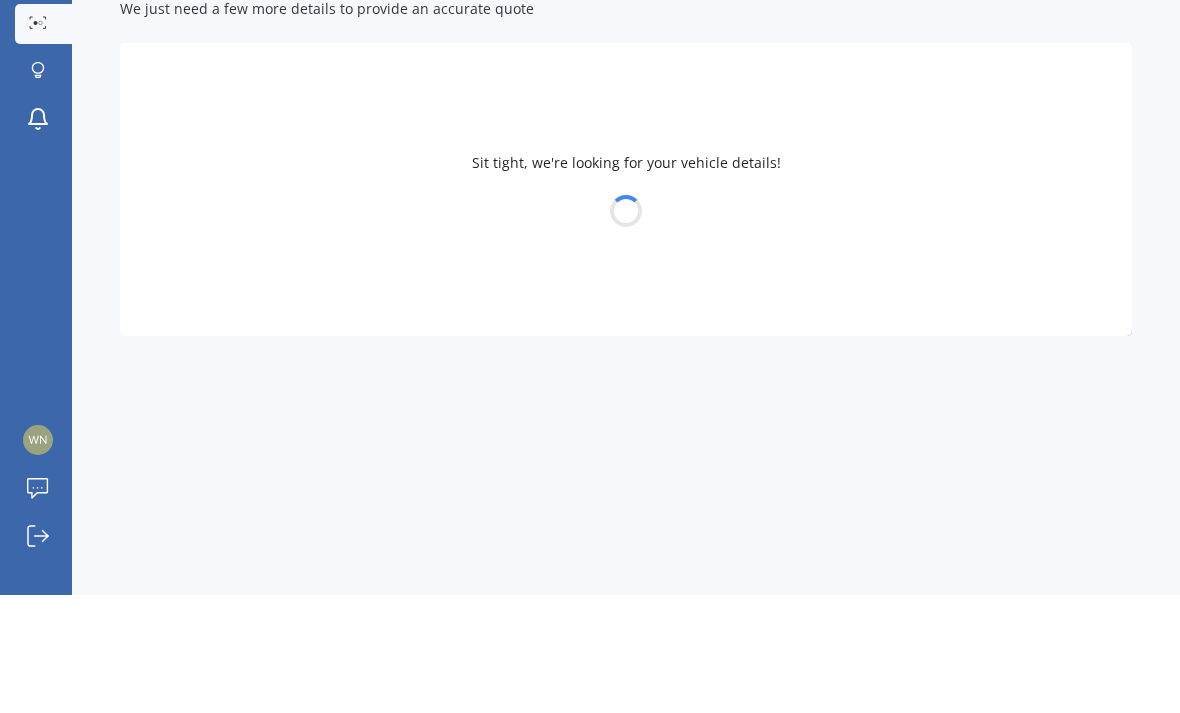 scroll, scrollTop: 64, scrollLeft: 0, axis: vertical 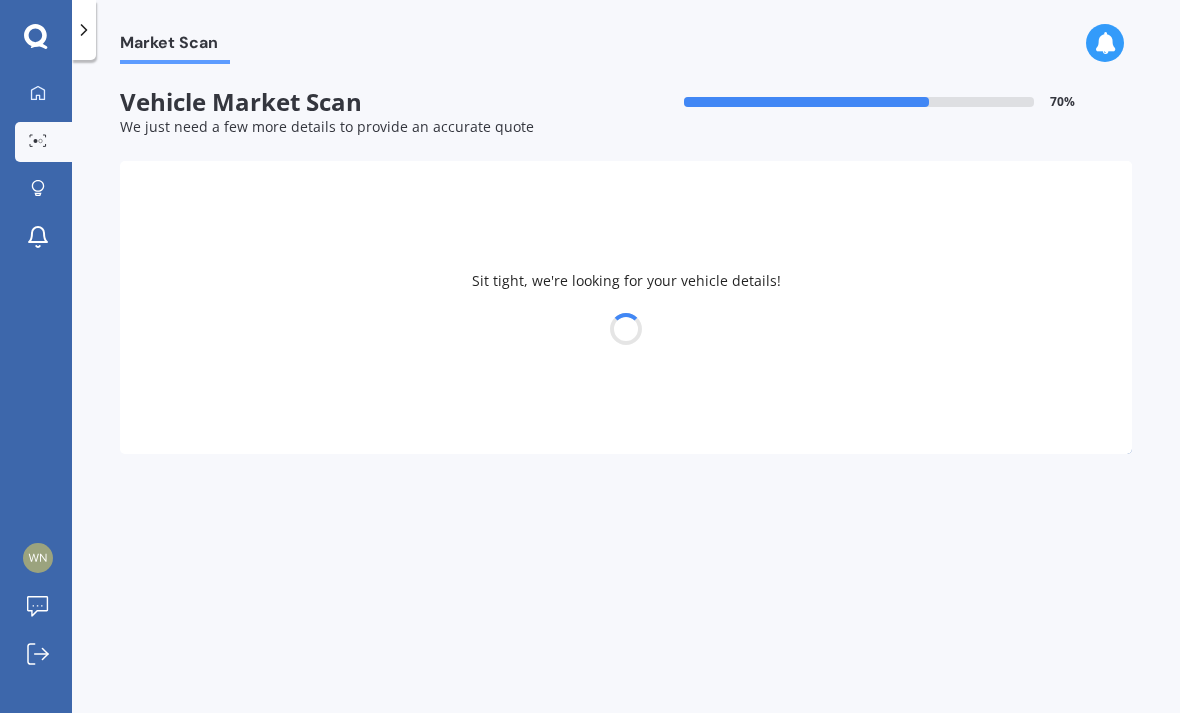 select on "FORD" 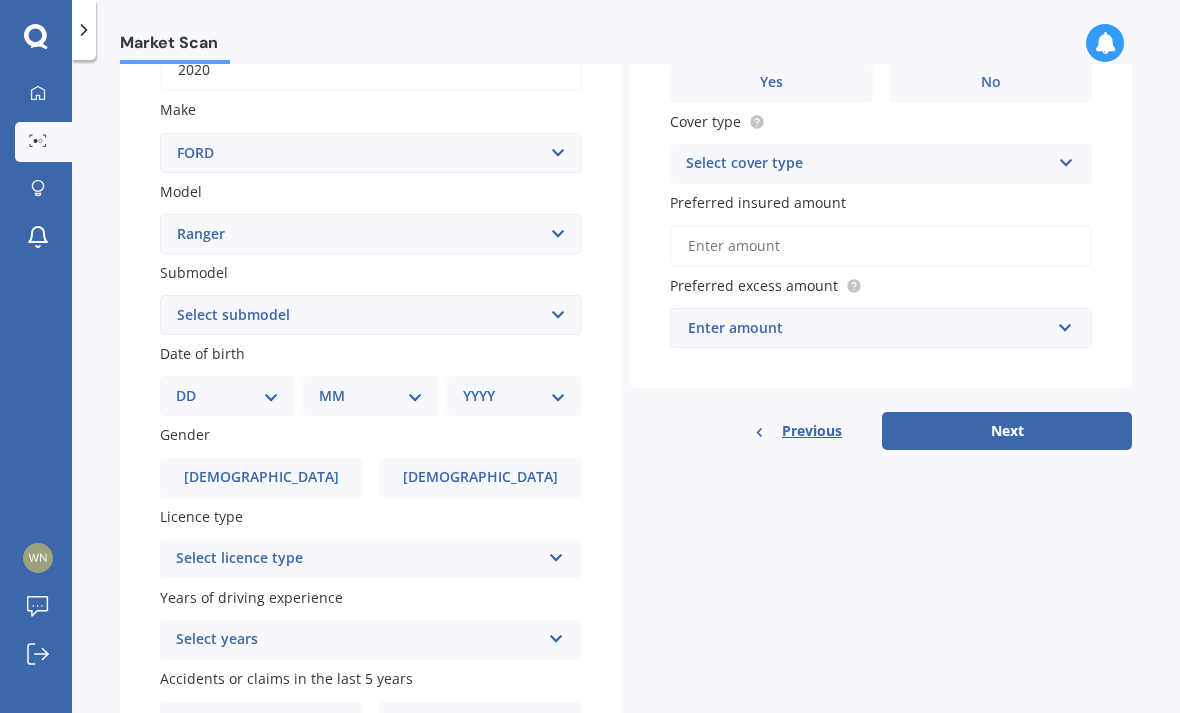 scroll, scrollTop: 358, scrollLeft: 0, axis: vertical 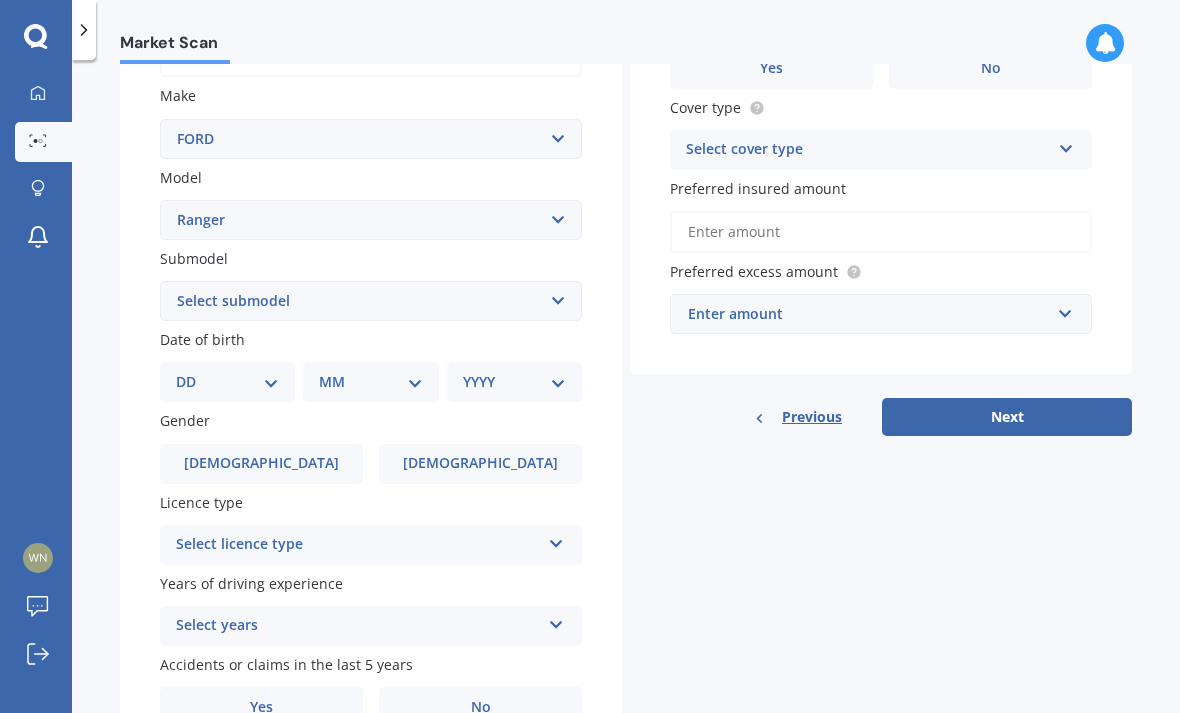 click on "DD 01 02 03 04 05 06 07 08 09 10 11 12 13 14 15 16 17 18 19 20 21 22 23 24 25 26 27 28 29 30 31" at bounding box center (227, 382) 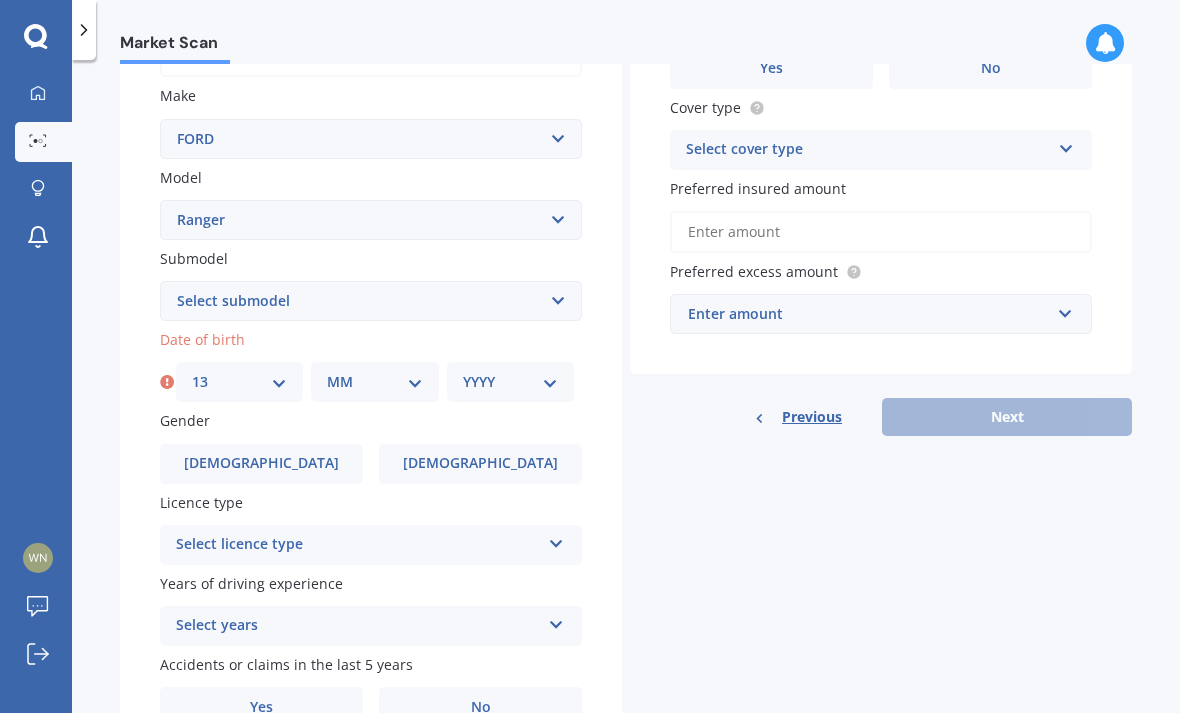 click on "MM 01 02 03 04 05 06 07 08 09 10 11 12" at bounding box center [374, 382] 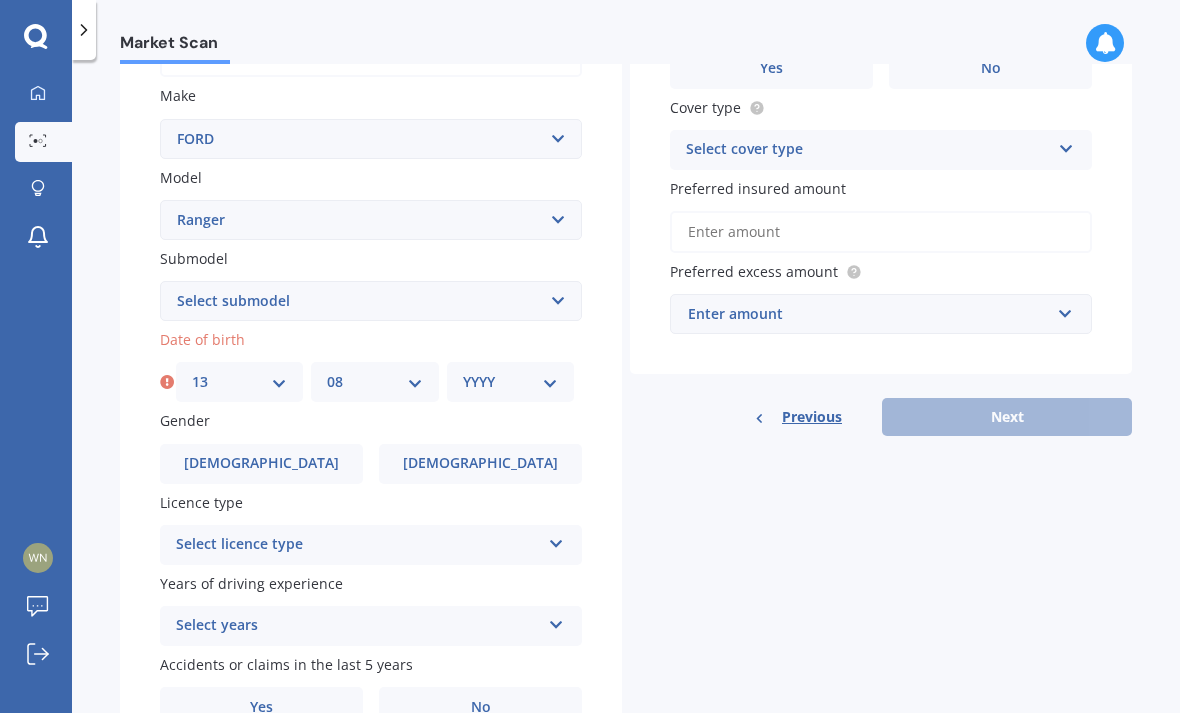 click on "YYYY 2025 2024 2023 2022 2021 2020 2019 2018 2017 2016 2015 2014 2013 2012 2011 2010 2009 2008 2007 2006 2005 2004 2003 2002 2001 2000 1999 1998 1997 1996 1995 1994 1993 1992 1991 1990 1989 1988 1987 1986 1985 1984 1983 1982 1981 1980 1979 1978 1977 1976 1975 1974 1973 1972 1971 1970 1969 1968 1967 1966 1965 1964 1963 1962 1961 1960 1959 1958 1957 1956 1955 1954 1953 1952 1951 1950 1949 1948 1947 1946 1945 1944 1943 1942 1941 1940 1939 1938 1937 1936 1935 1934 1933 1932 1931 1930 1929 1928 1927 1926" at bounding box center [510, 382] 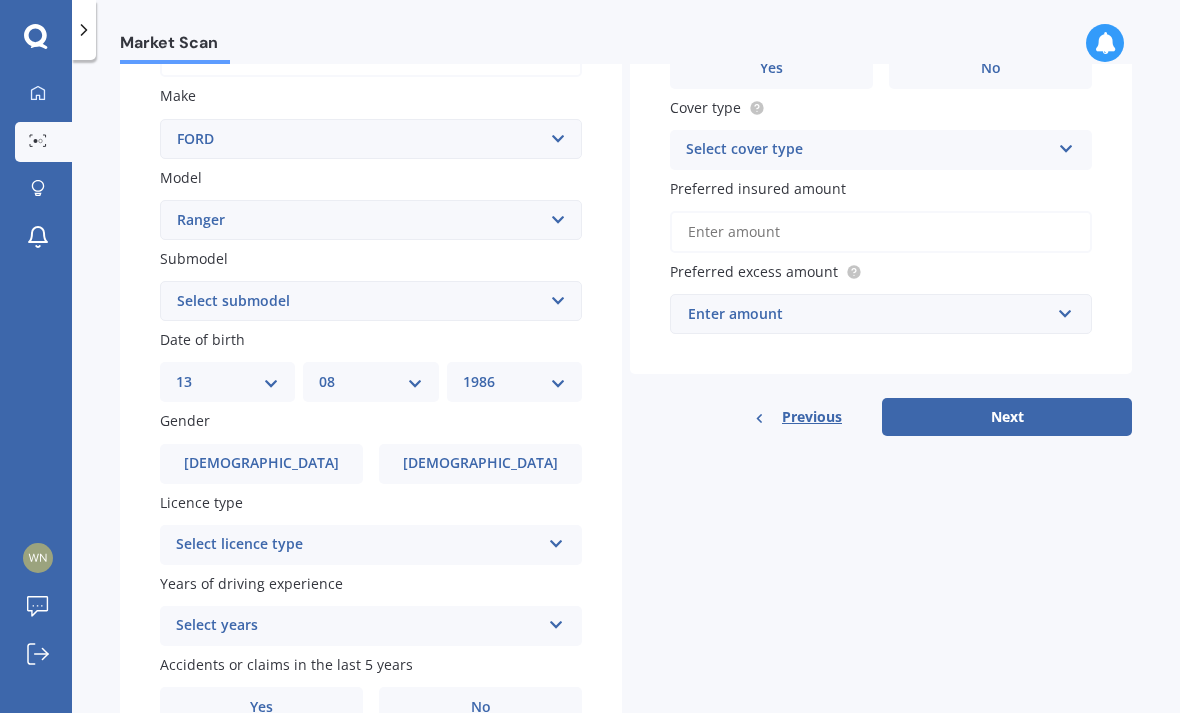 click on "Male" at bounding box center (261, 464) 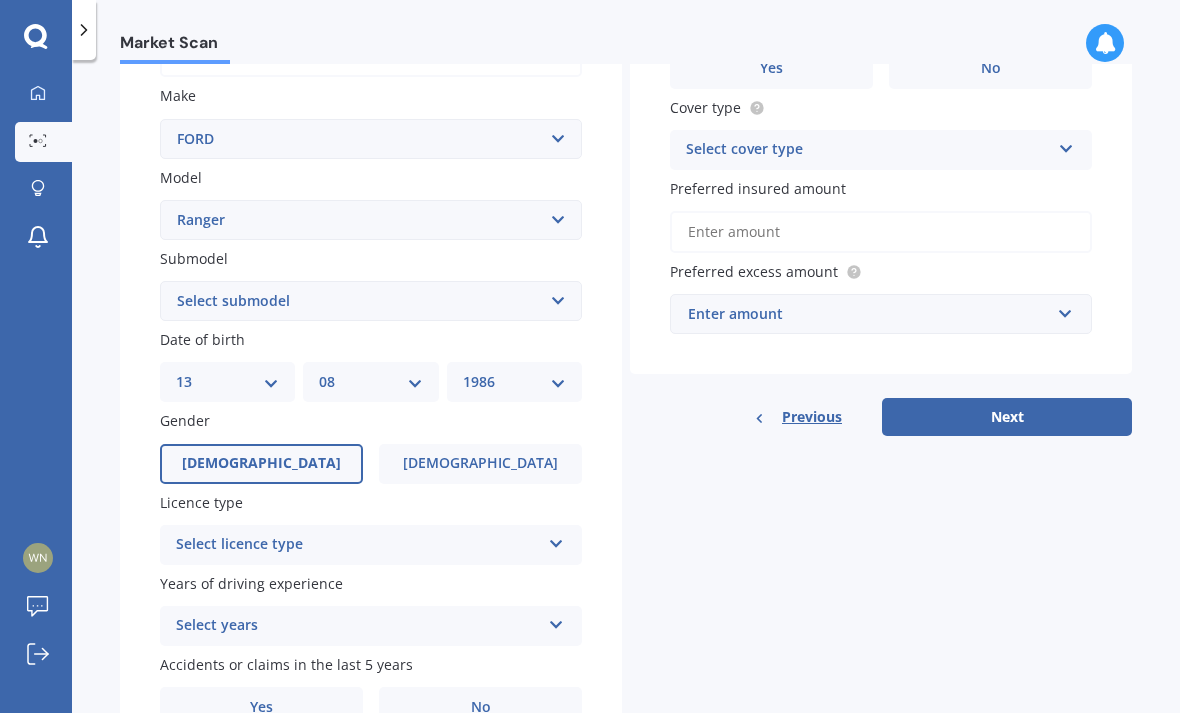 click on "Select licence type" at bounding box center [358, 545] 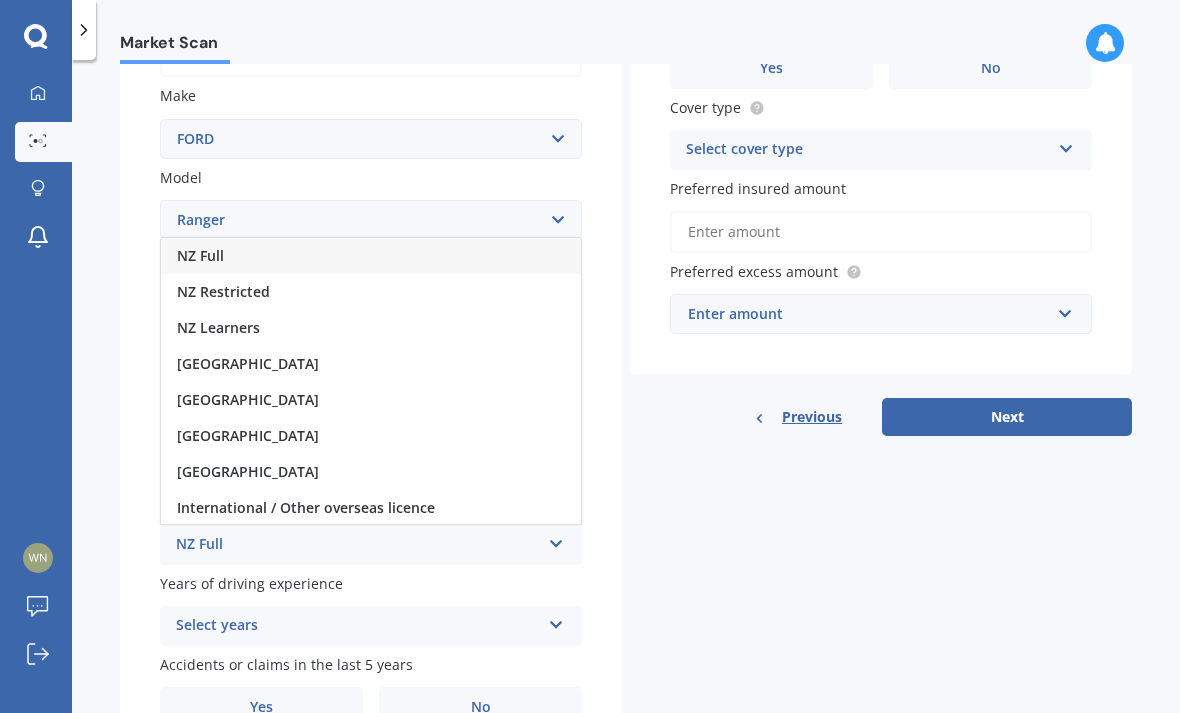 click on "NZ Full" at bounding box center [371, 256] 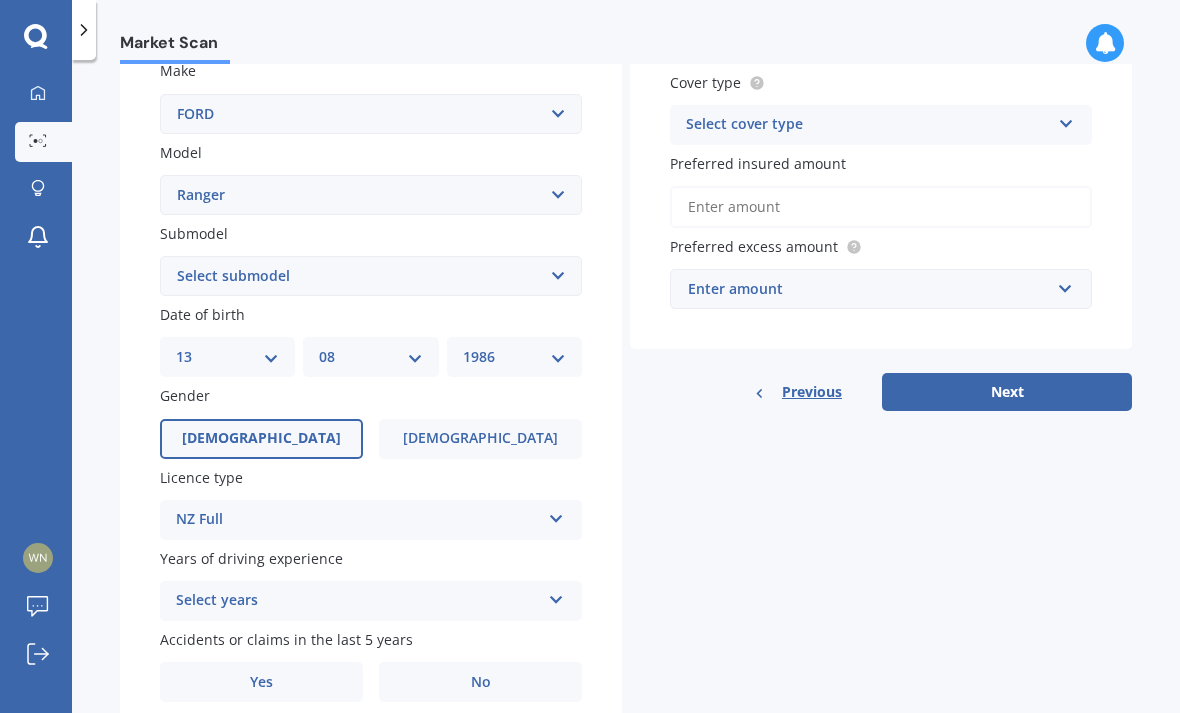 scroll, scrollTop: 383, scrollLeft: 0, axis: vertical 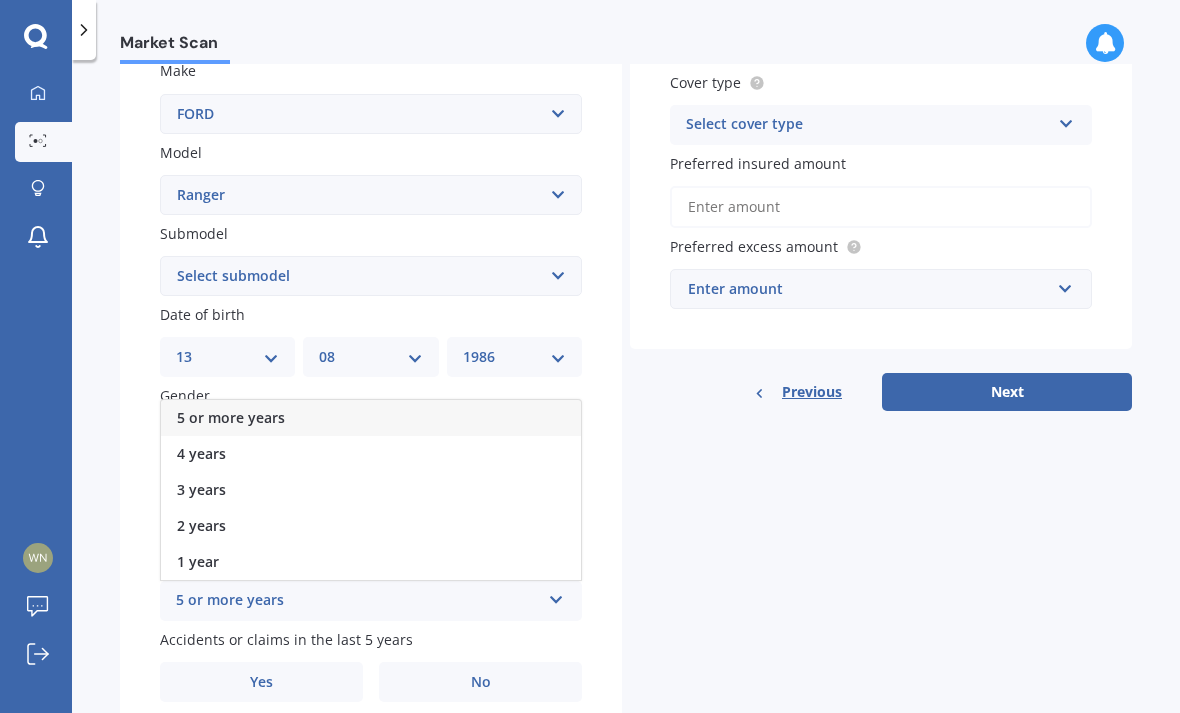 click on "5 or more years" at bounding box center [231, 417] 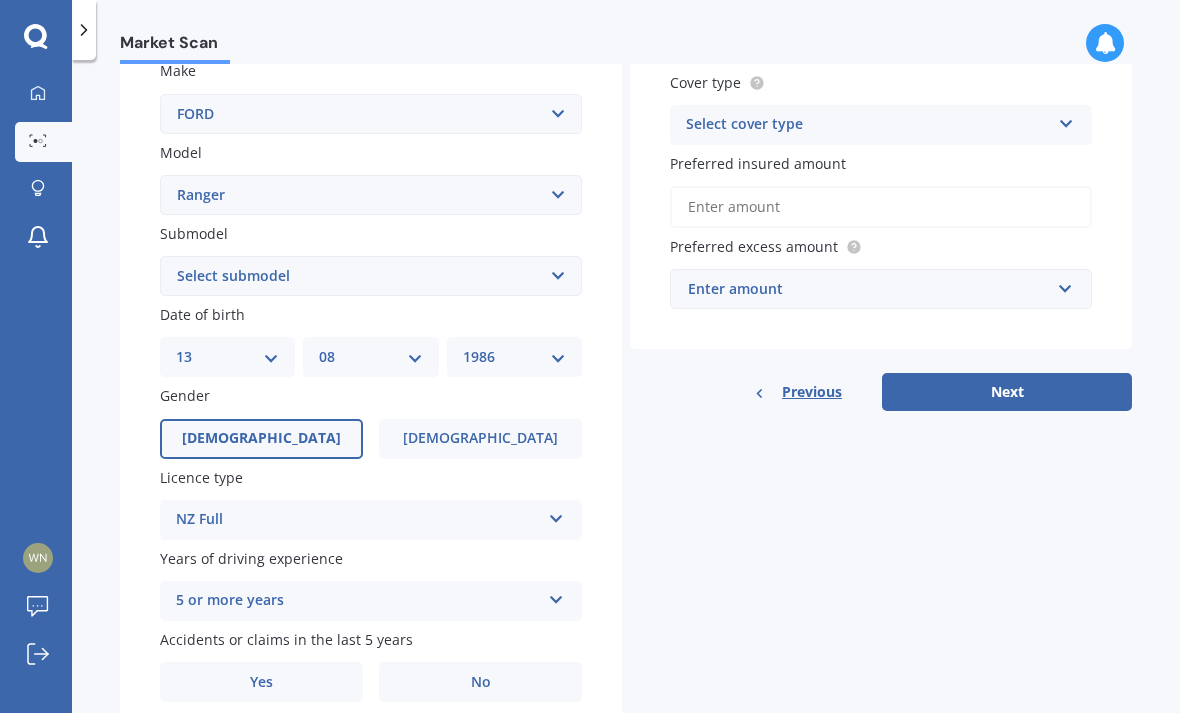 click on "No" at bounding box center (480, 682) 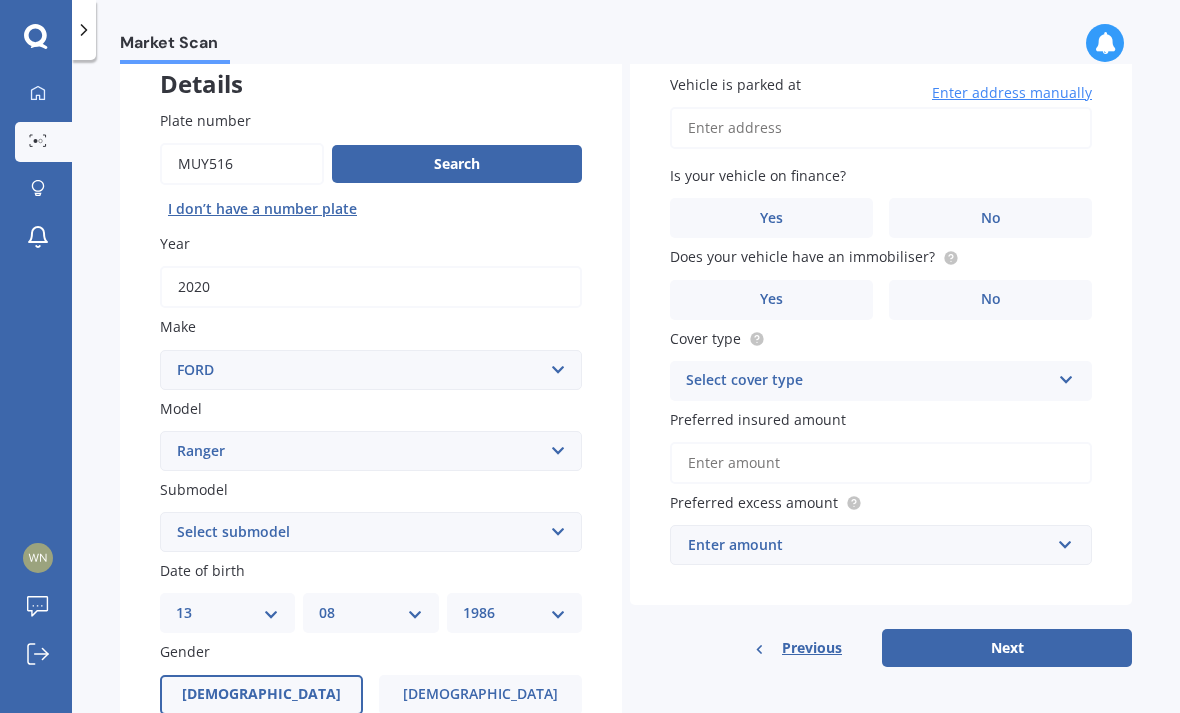 scroll, scrollTop: 136, scrollLeft: 0, axis: vertical 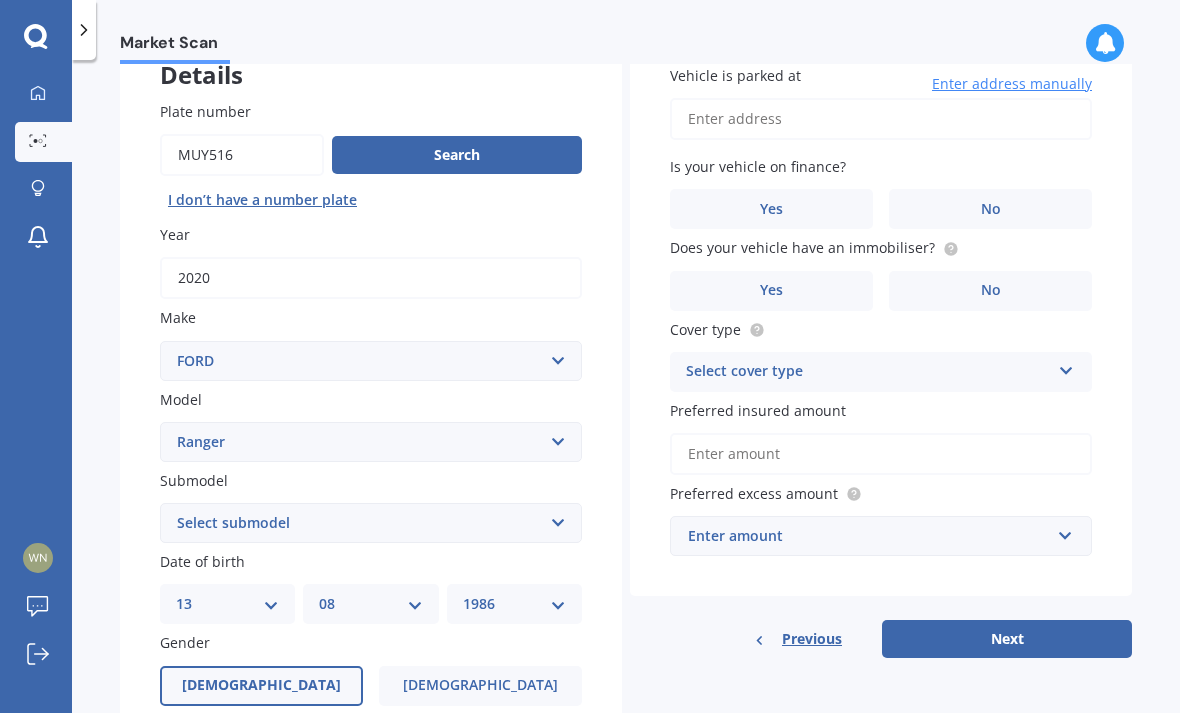 click on "Vehicle is parked at" at bounding box center (881, 119) 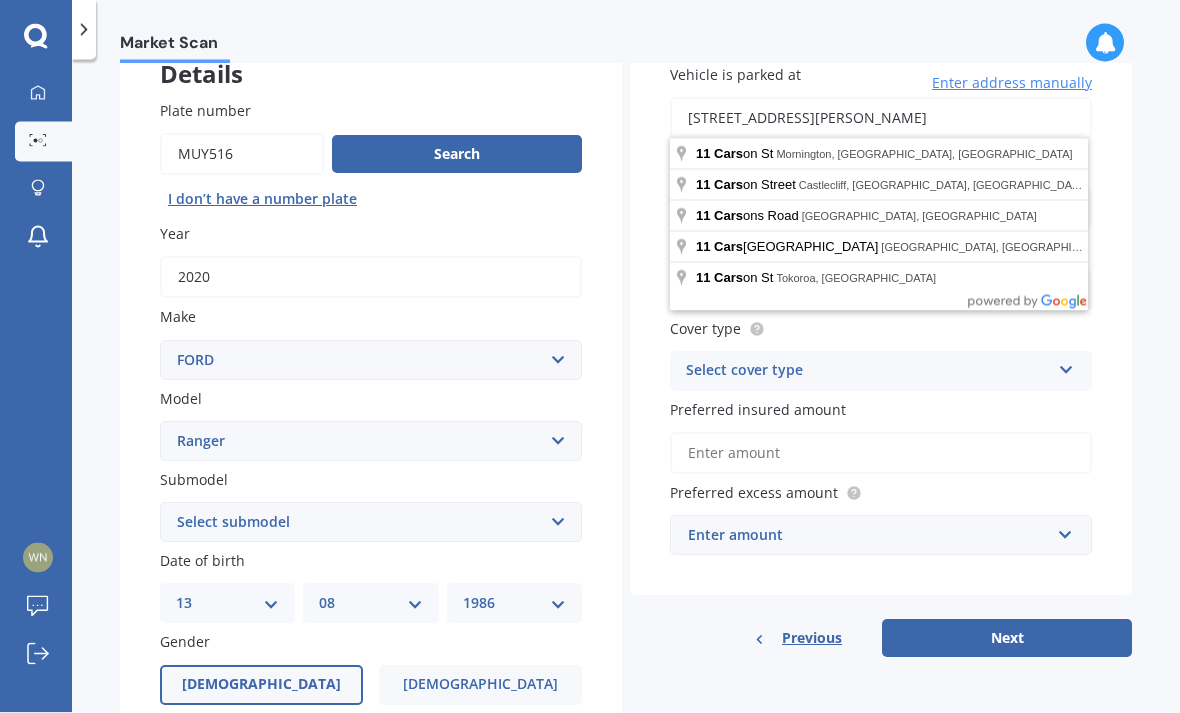 type on "11 Carson Street, Tokoroa 3420" 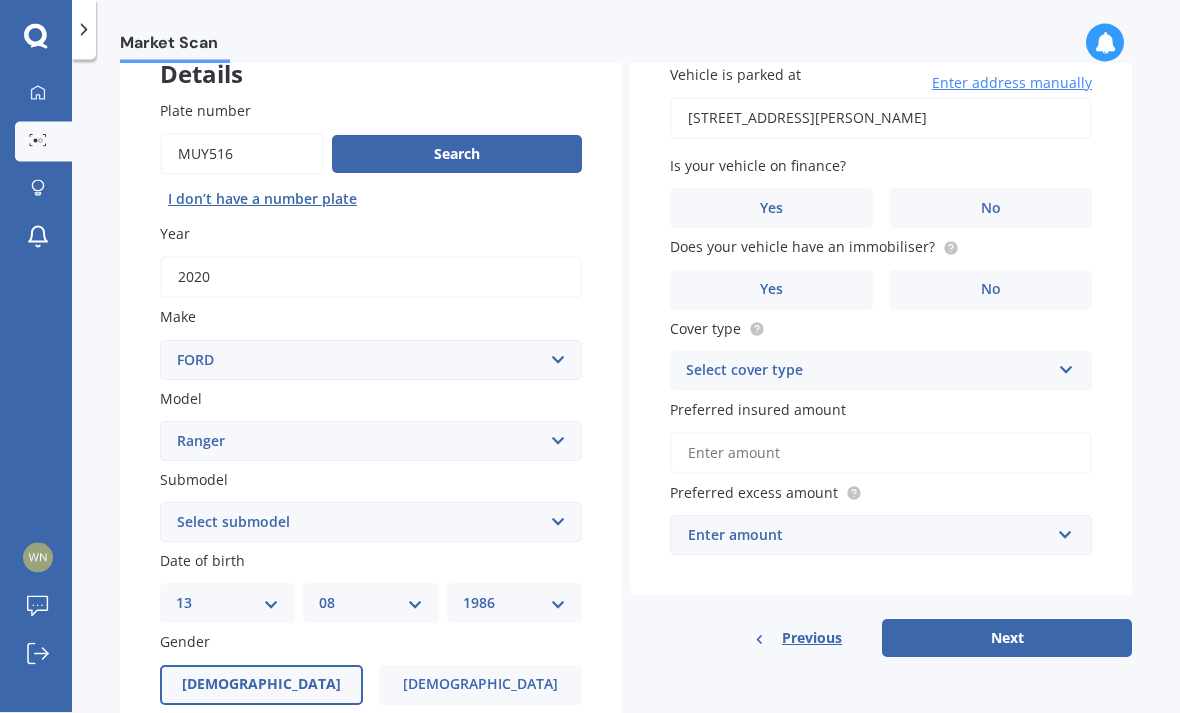 scroll, scrollTop: 60, scrollLeft: 0, axis: vertical 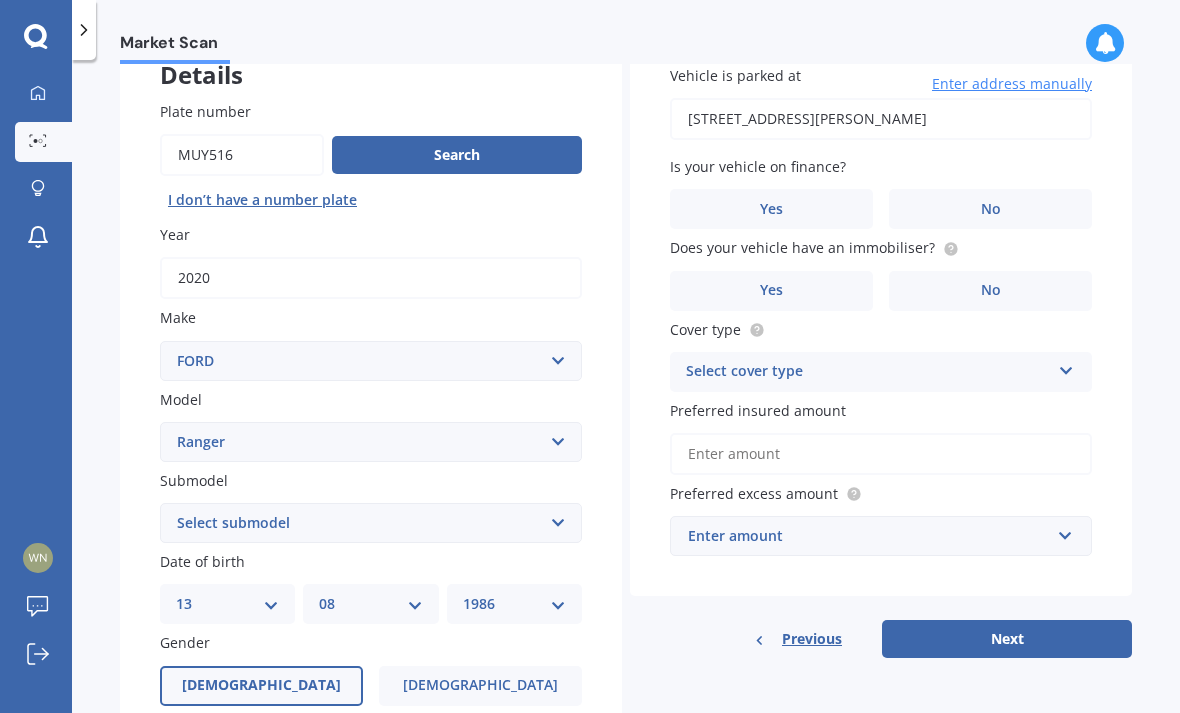 click on "No" at bounding box center [990, 209] 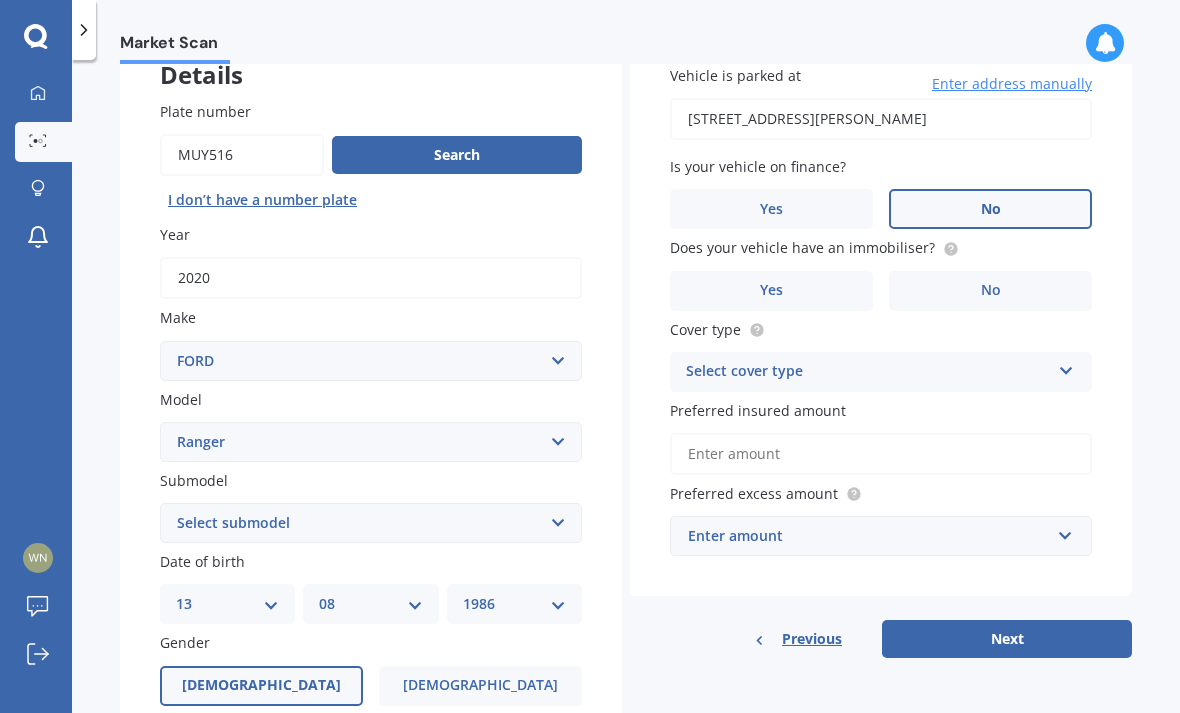 click on "Yes" at bounding box center [771, 291] 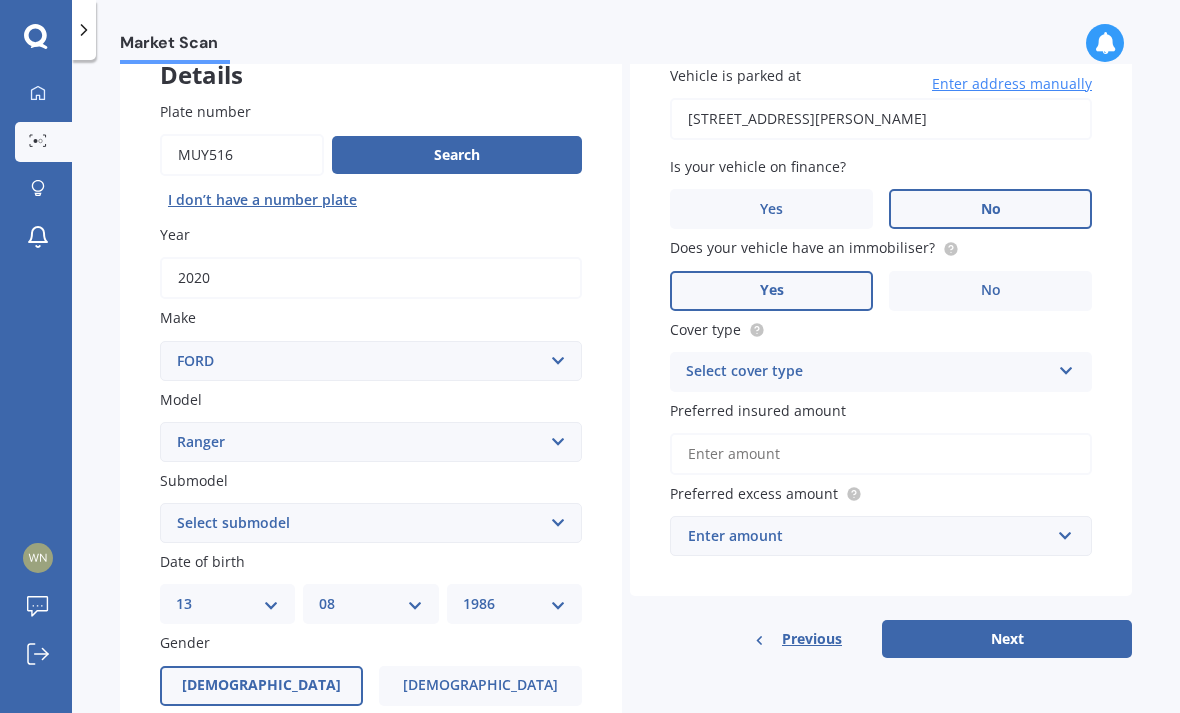 click at bounding box center [1066, 367] 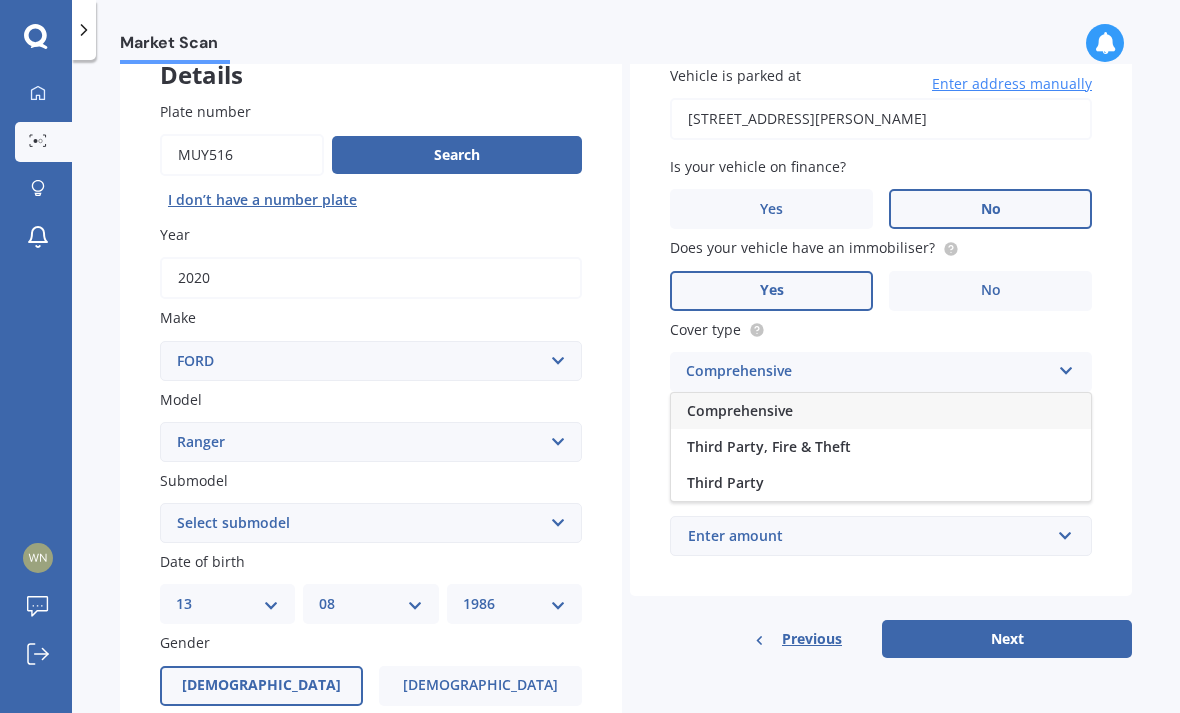 click on "Comprehensive" at bounding box center [881, 411] 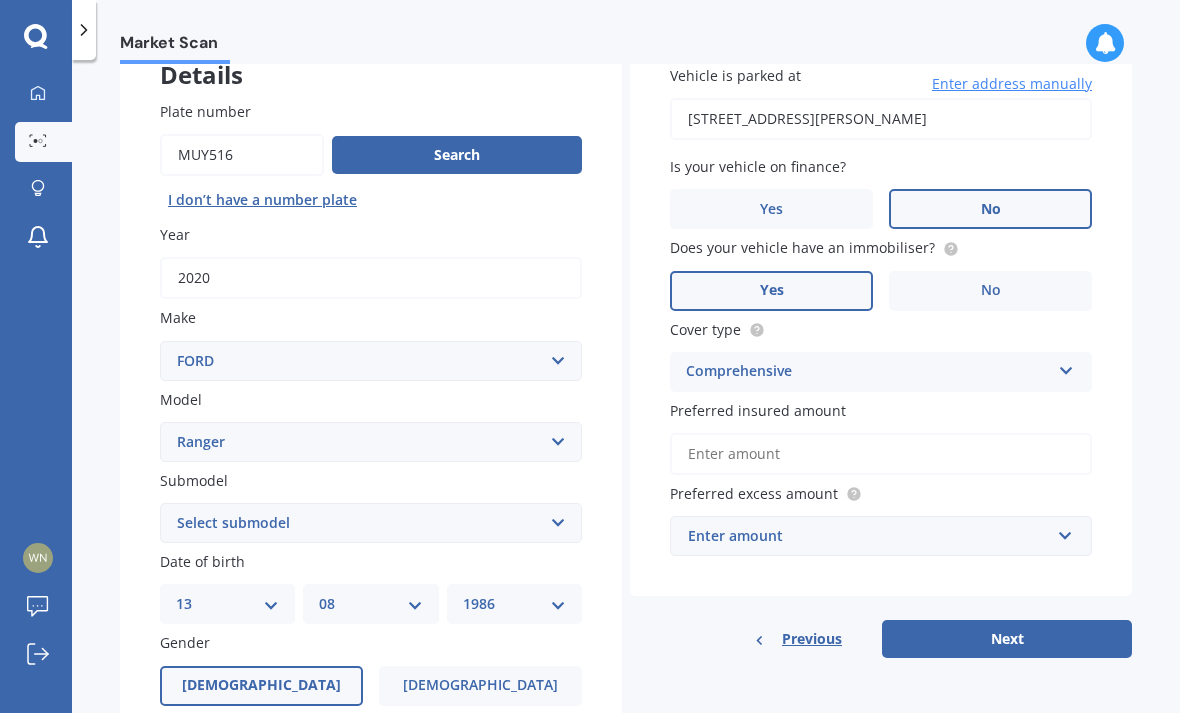 click on "Preferred insured amount" at bounding box center (881, 454) 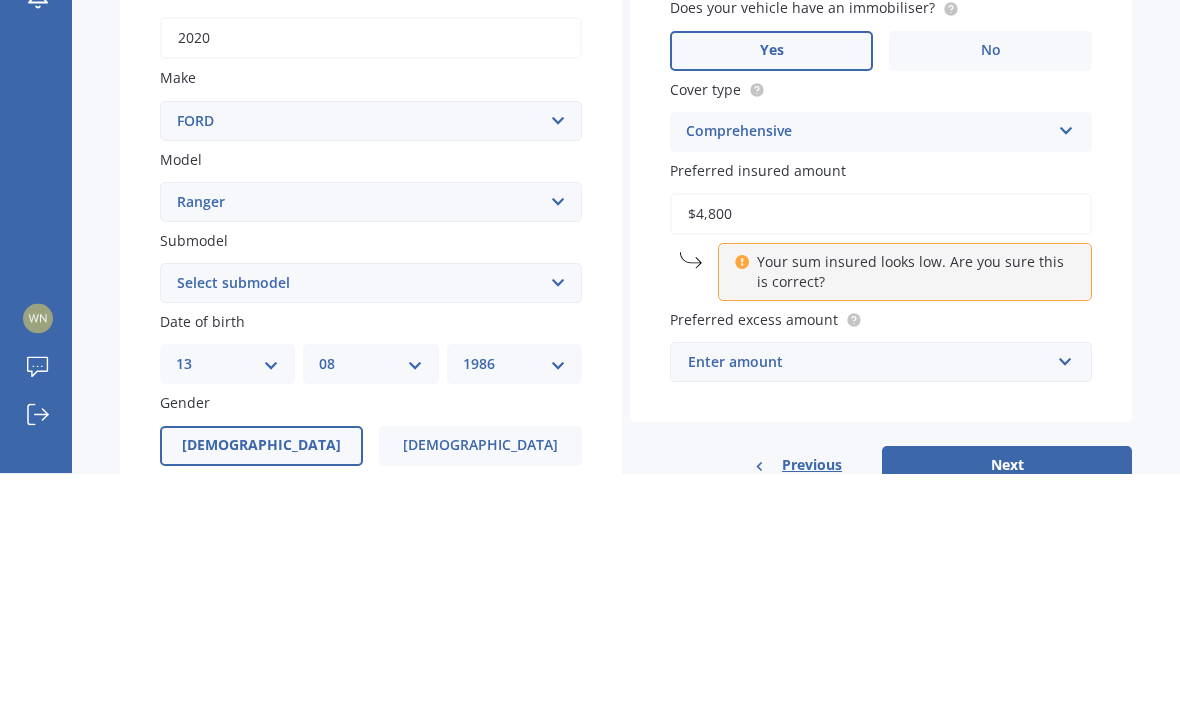 type on "$48,000" 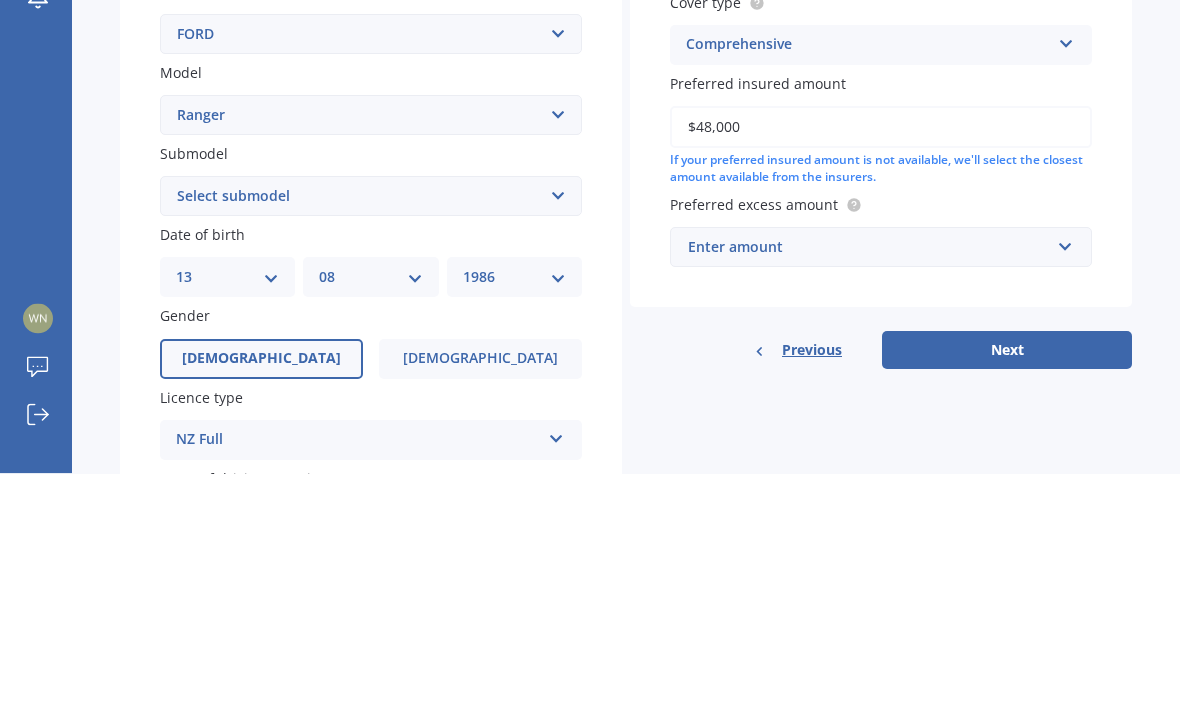 scroll, scrollTop: 230, scrollLeft: 0, axis: vertical 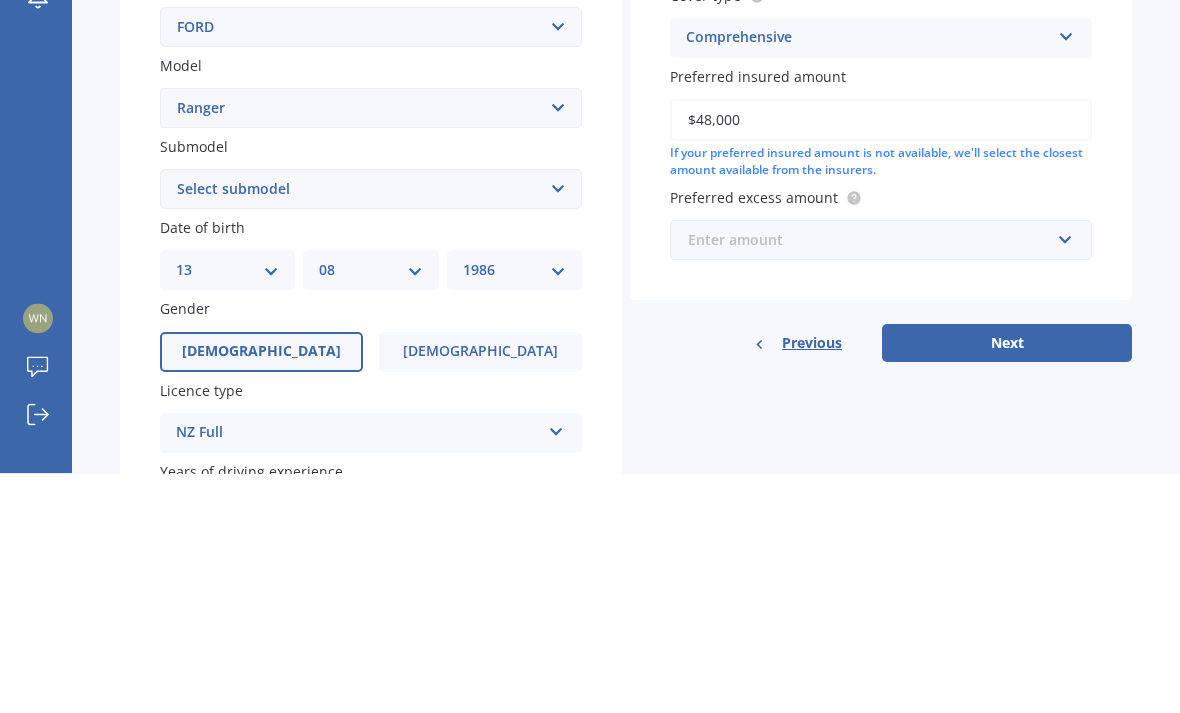 click at bounding box center (874, 480) 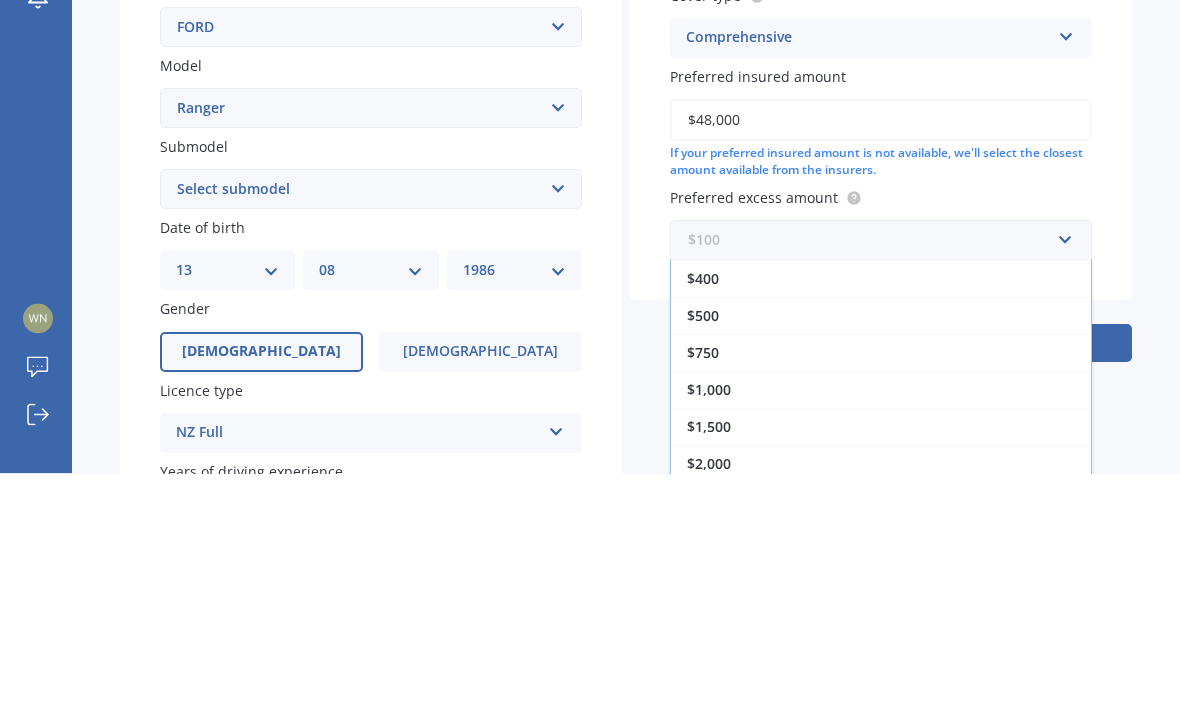 scroll, scrollTop: 36, scrollLeft: 0, axis: vertical 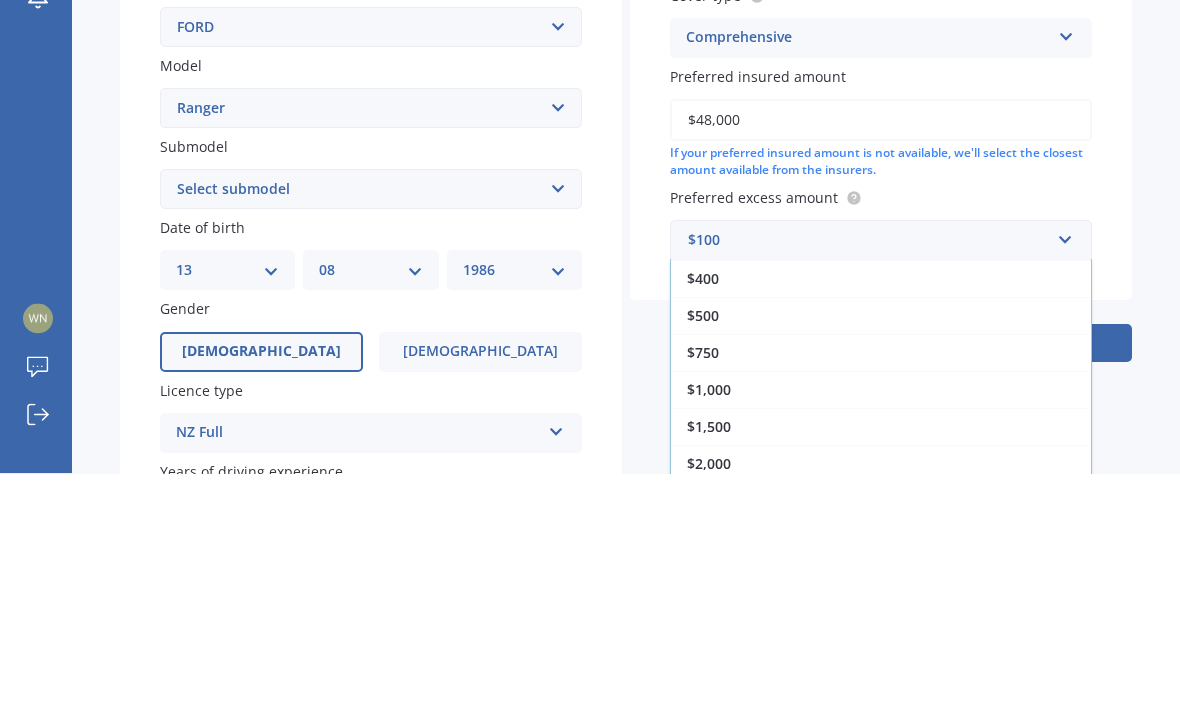 click on "$750" at bounding box center [881, 592] 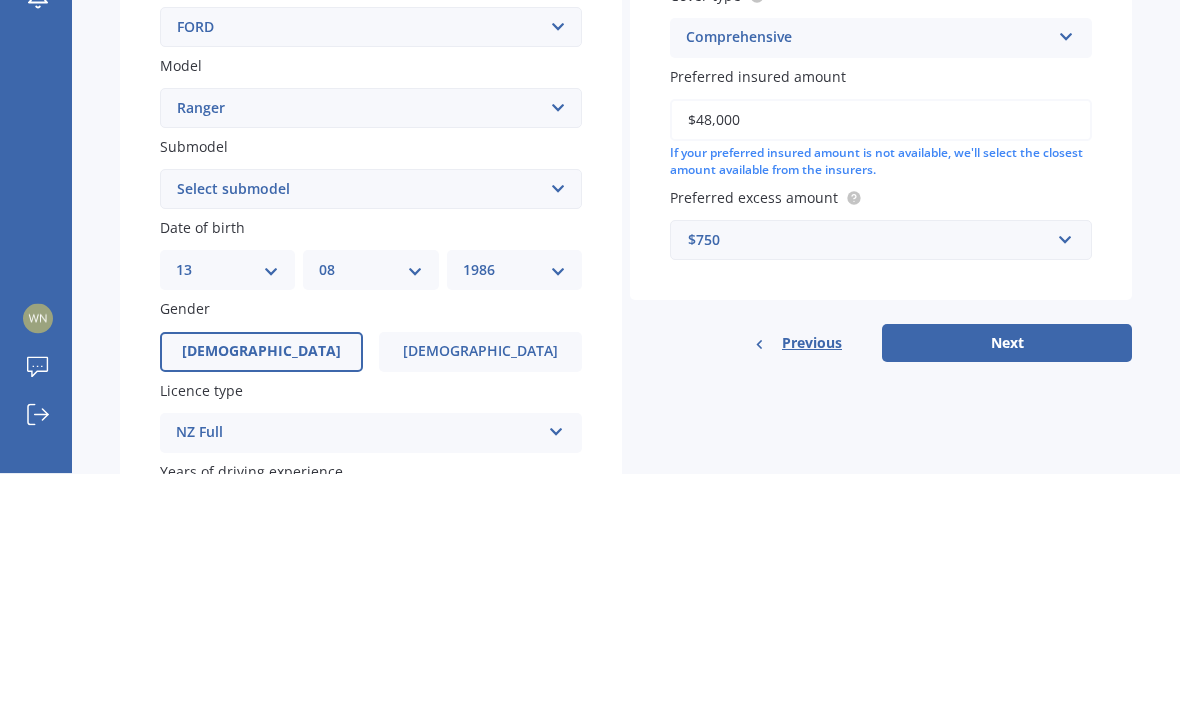 scroll, scrollTop: 64, scrollLeft: 0, axis: vertical 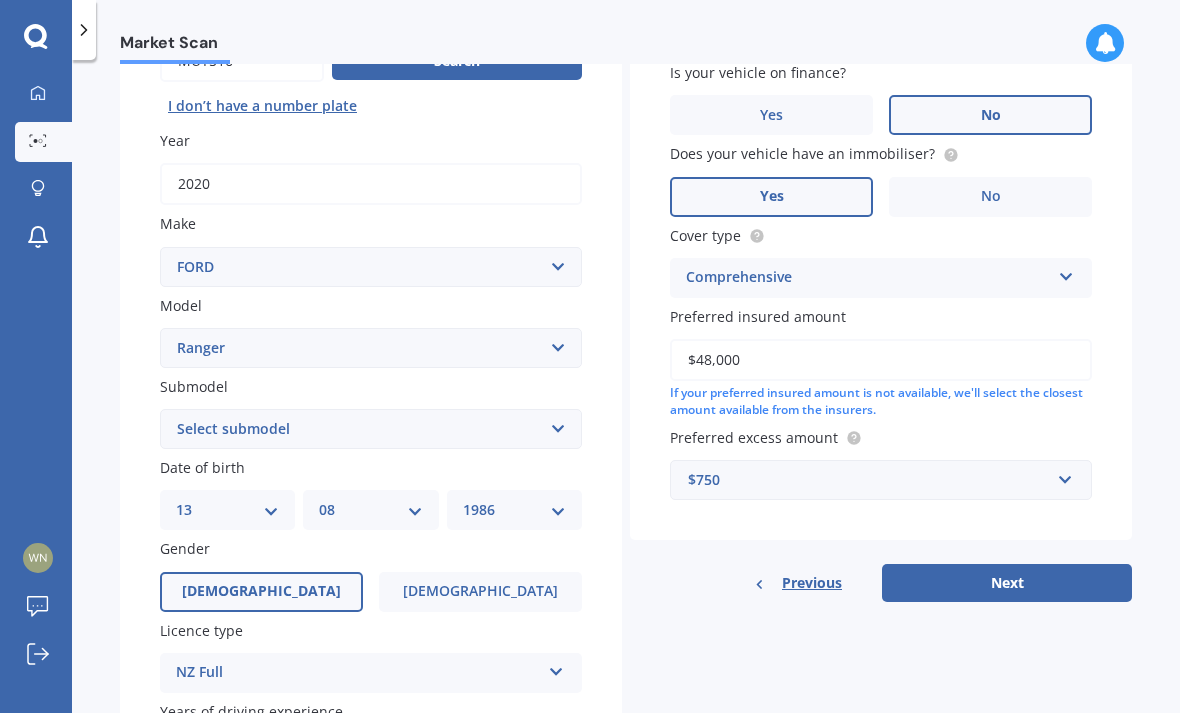 click on "Next" at bounding box center [1007, 583] 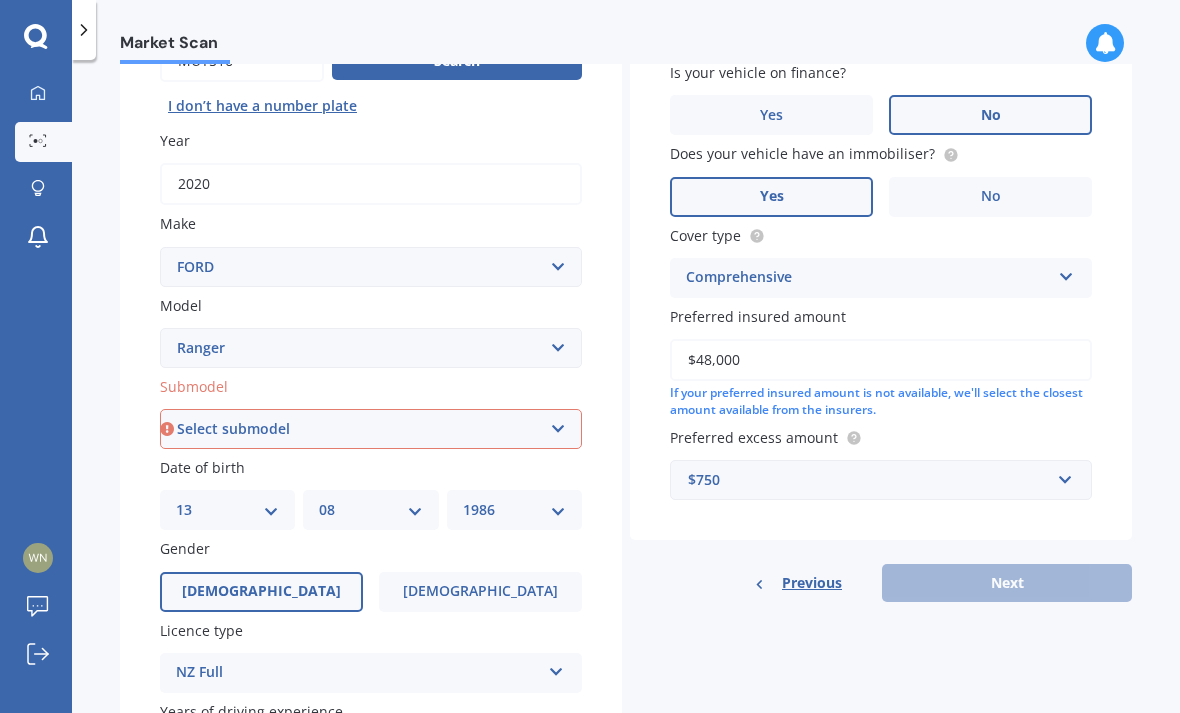 click on "Select submodel 4X2 3.2 Litre Turbo Diesel 4X2 XL 2.2 Litre Turbo Diesel 4X2 XL 2.5 Litre Turbo Diesel 4X2 XL 3.0 Litre Turbo Diesel 4X4 XL 3.0 Litre Turbo Diesel 4X4 XLT 3.0 4X4 XLT 3.2 Litre Turbo Diesel FX4 turbo Diesel Raptor Sport Double Cab W/S Wildtrak XL 3.2 Litre Turbo Diesel XLT DOUBLE CAB W/S 3 XLT DOUBLE CAB W/SA 2.0L XLT RC Turbo Diesel XLT2.0 L Bi-Turbo" at bounding box center [371, 429] 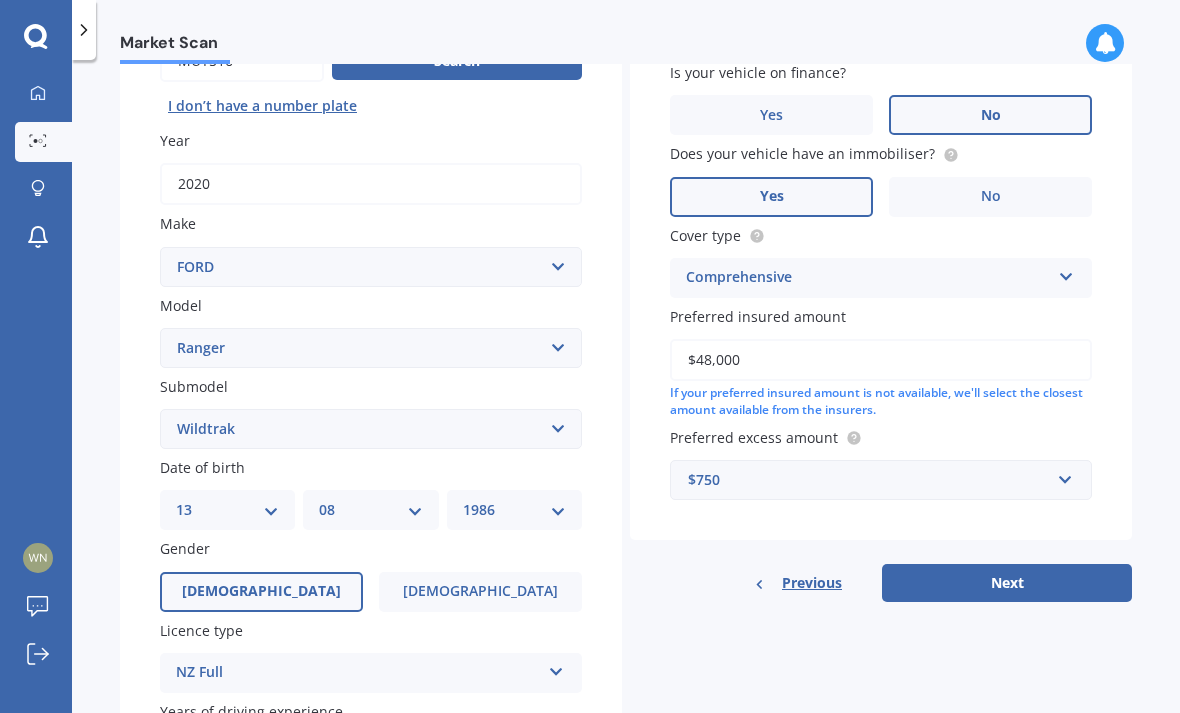 click on "Next" at bounding box center [1007, 583] 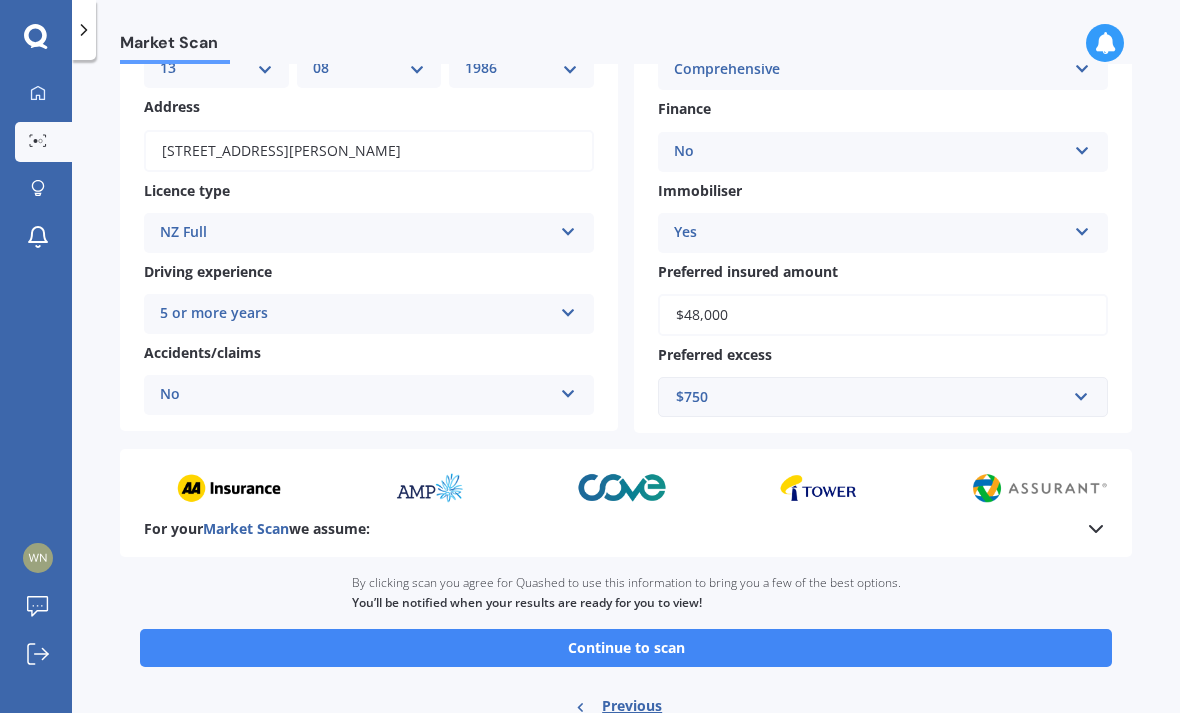 scroll, scrollTop: 242, scrollLeft: 0, axis: vertical 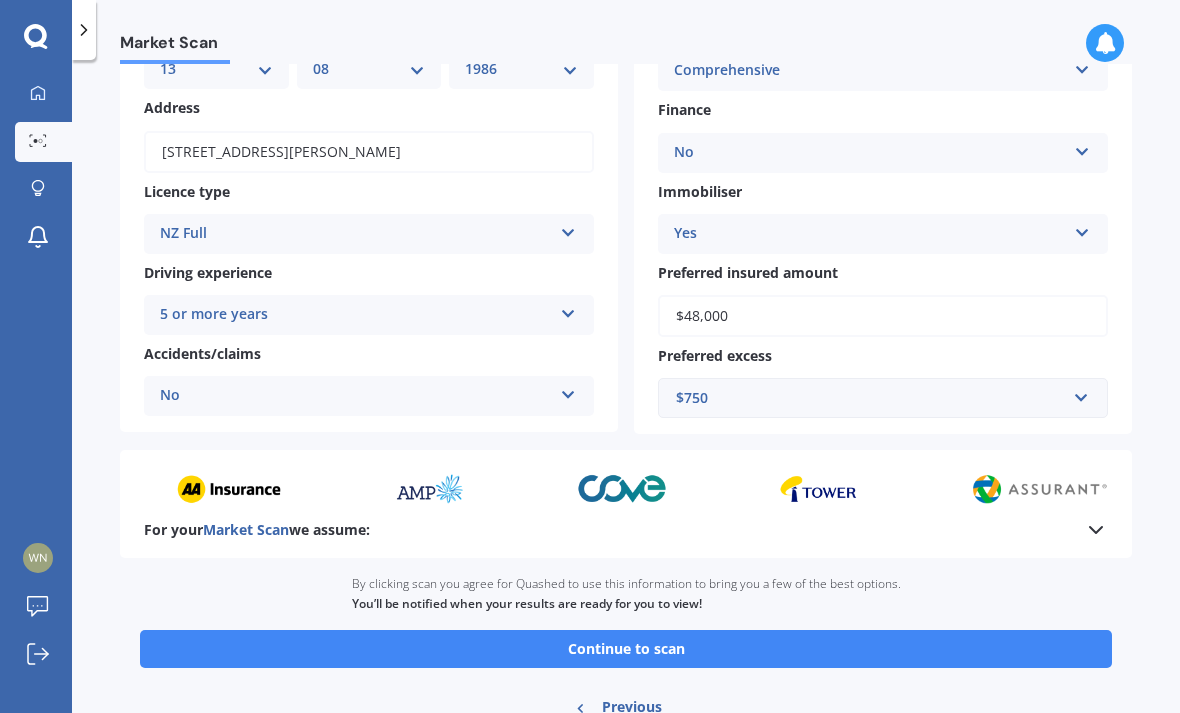 click on "Continue to scan" at bounding box center [626, 649] 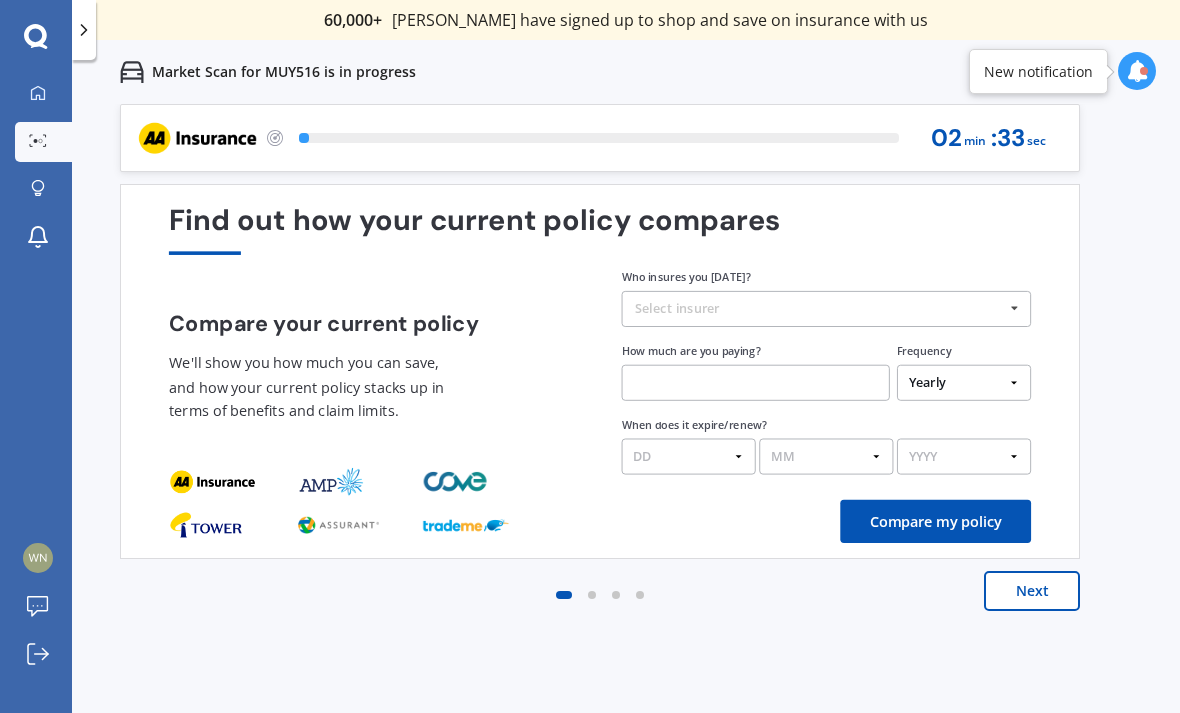 scroll, scrollTop: 0, scrollLeft: 0, axis: both 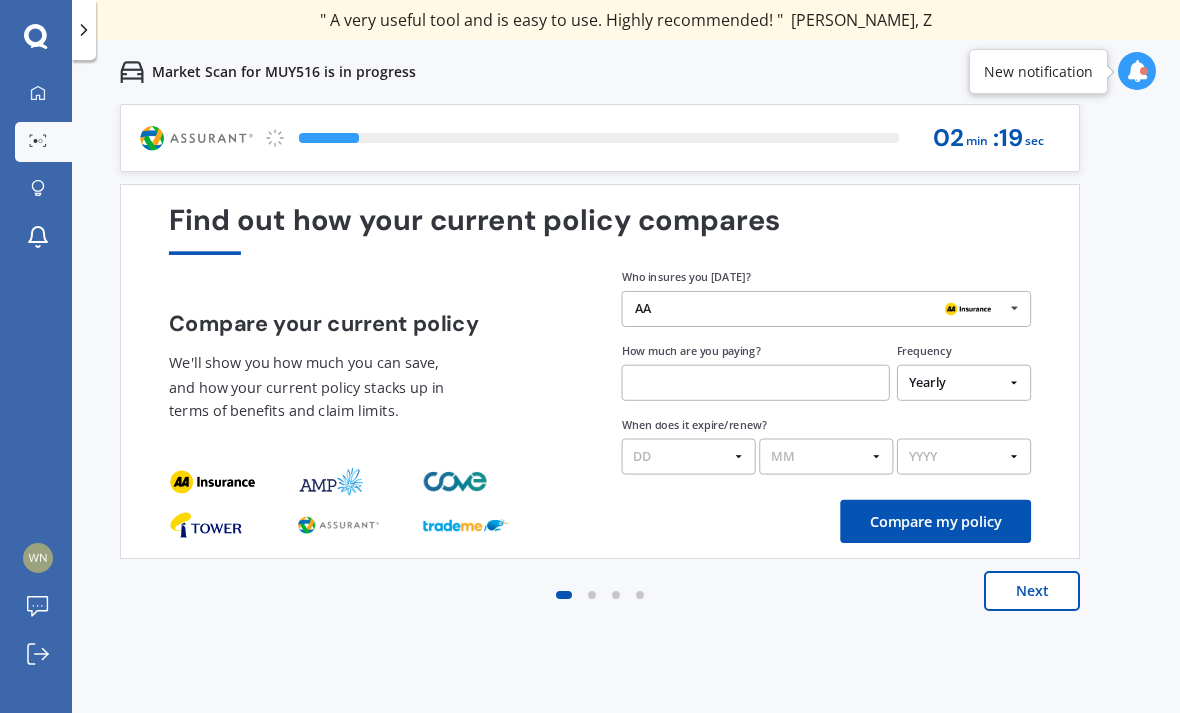 click at bounding box center [967, 309] 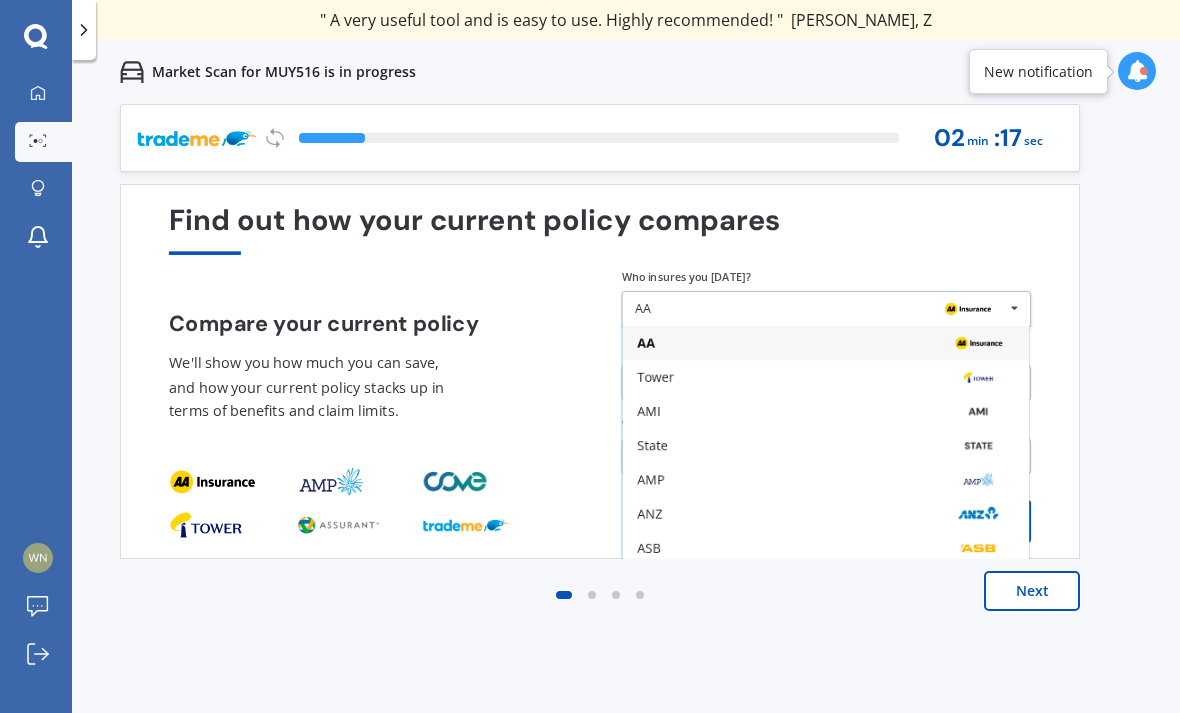 click at bounding box center [977, 412] 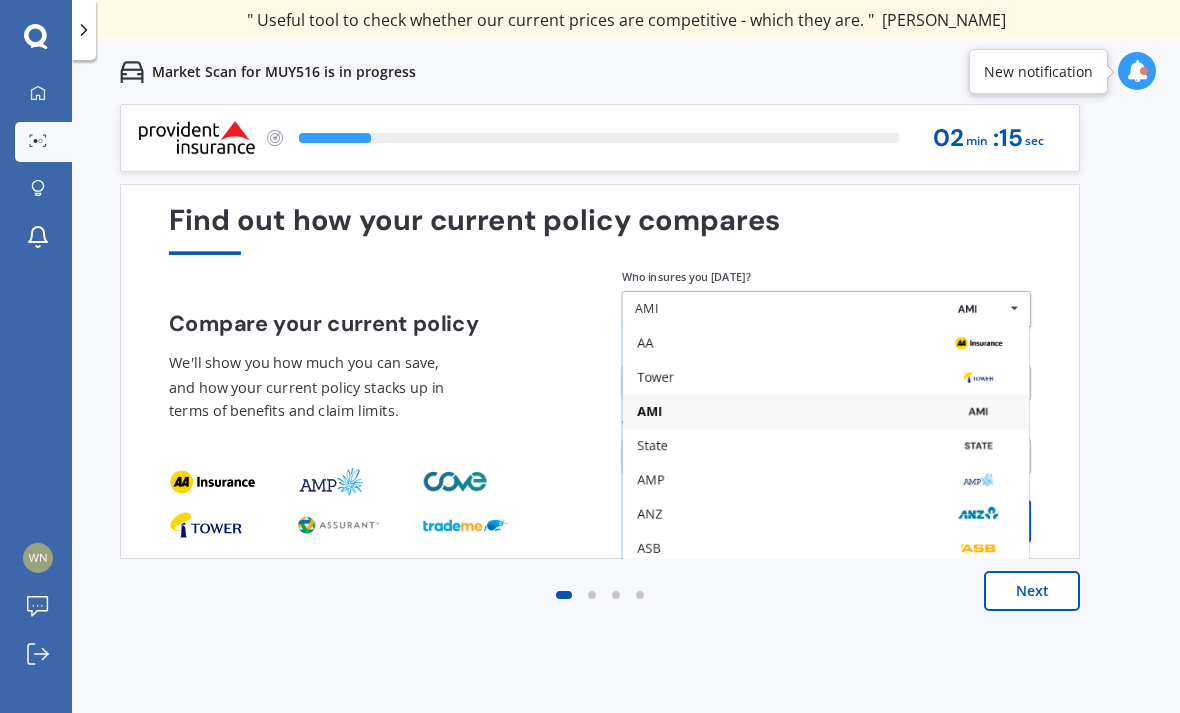 click on "Find out how your current policy compares" at bounding box center [600, 229] 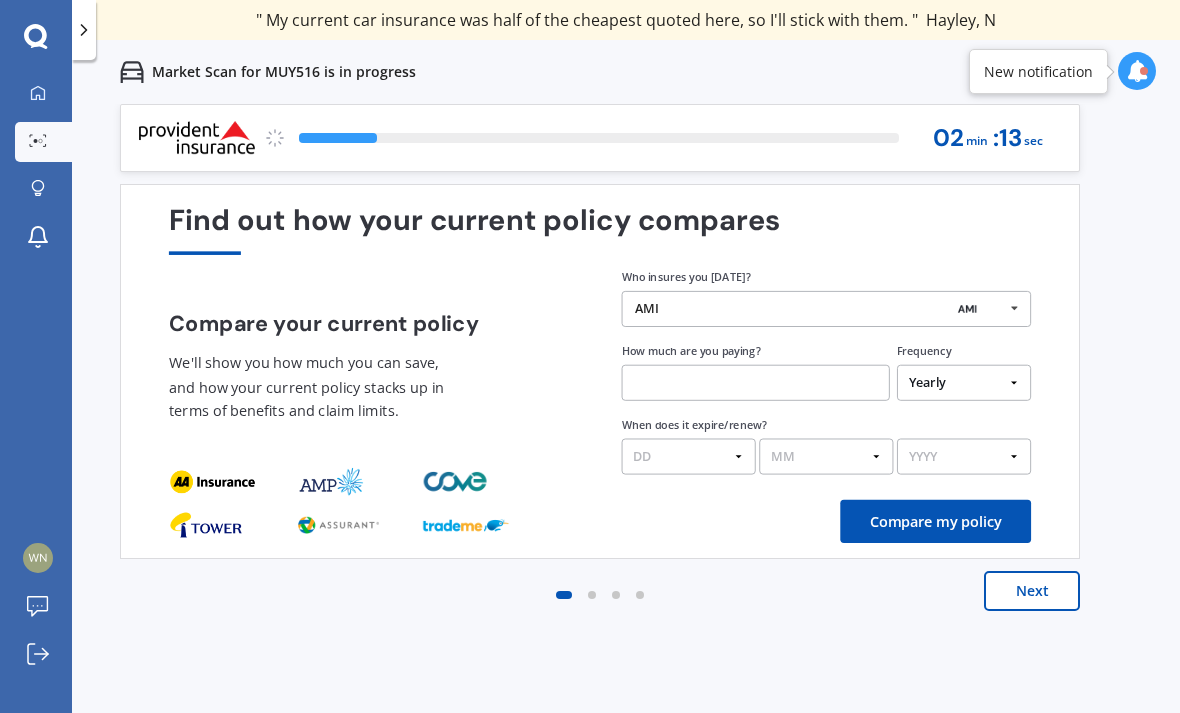 click on "Yearly Six-Monthly Quarterly Monthly Fortnightly Weekly One-Off" at bounding box center [964, 383] 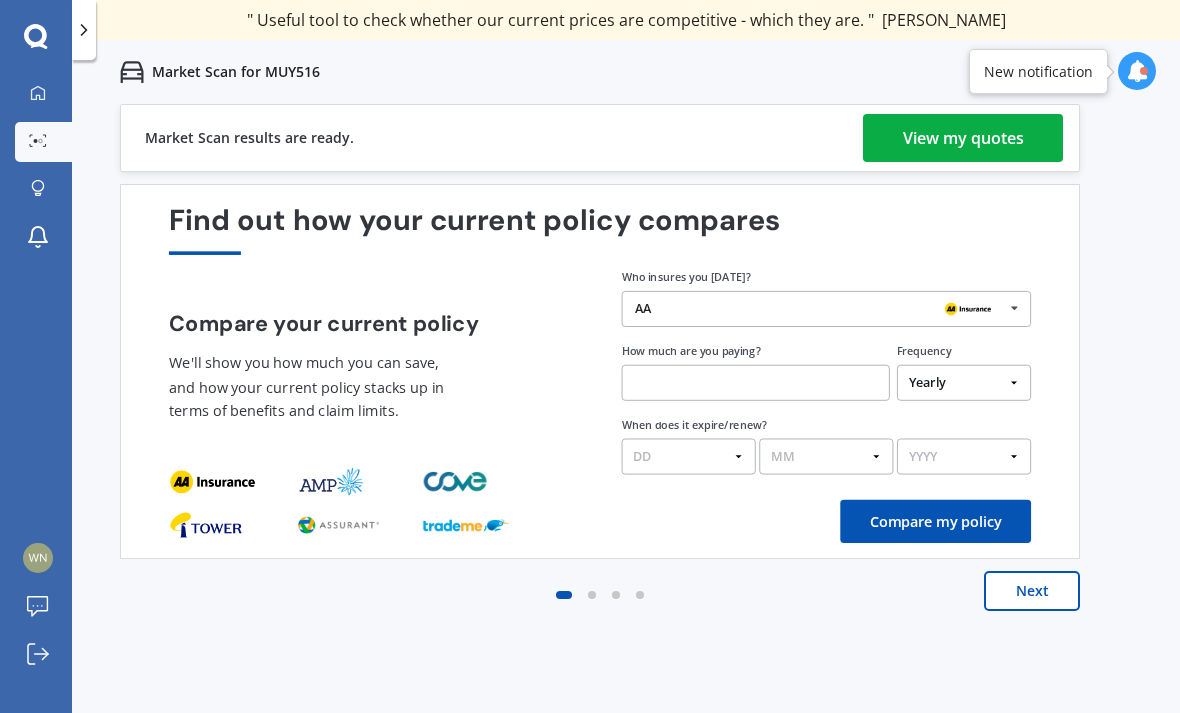 click on "View my quotes" at bounding box center [963, 138] 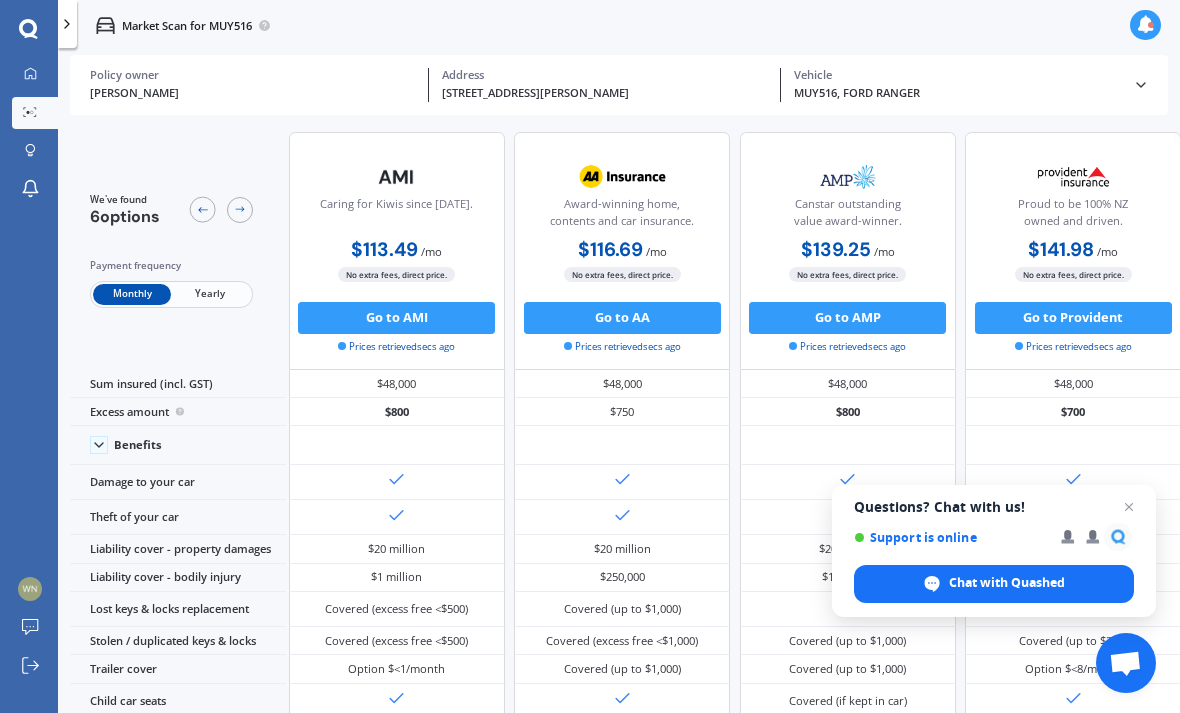 scroll, scrollTop: -1, scrollLeft: 562, axis: both 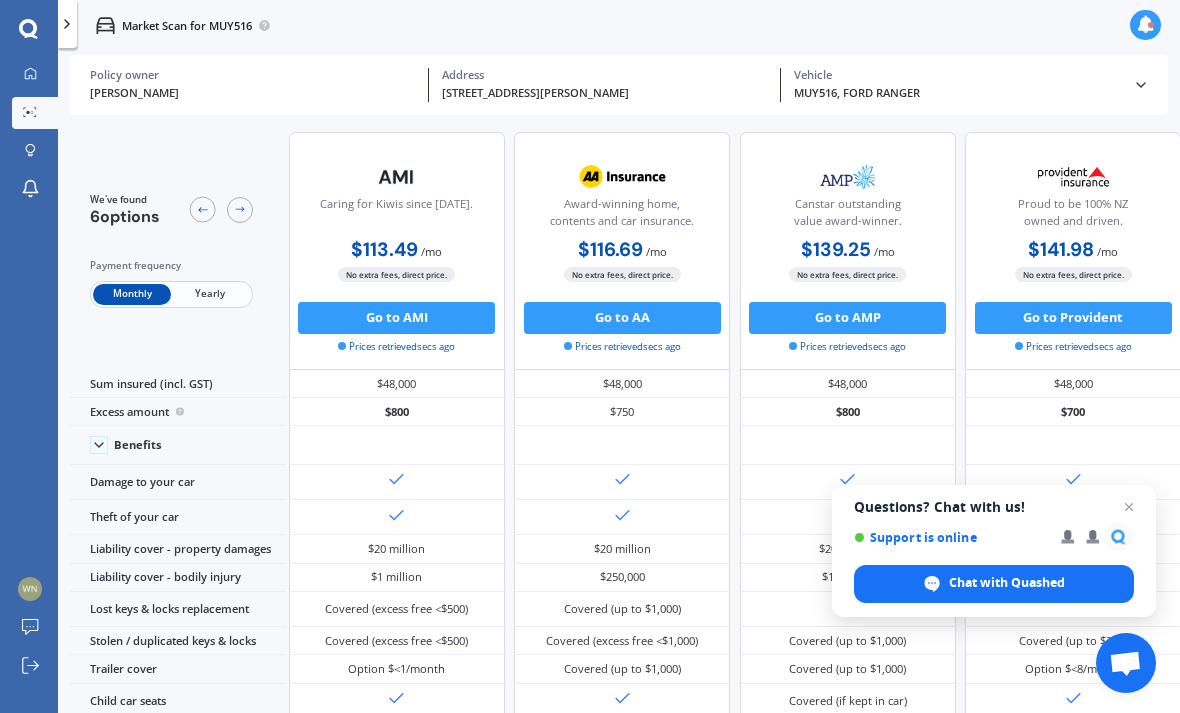 click on "MUY516, FORD RANGER Vehicle" at bounding box center [956, 85] 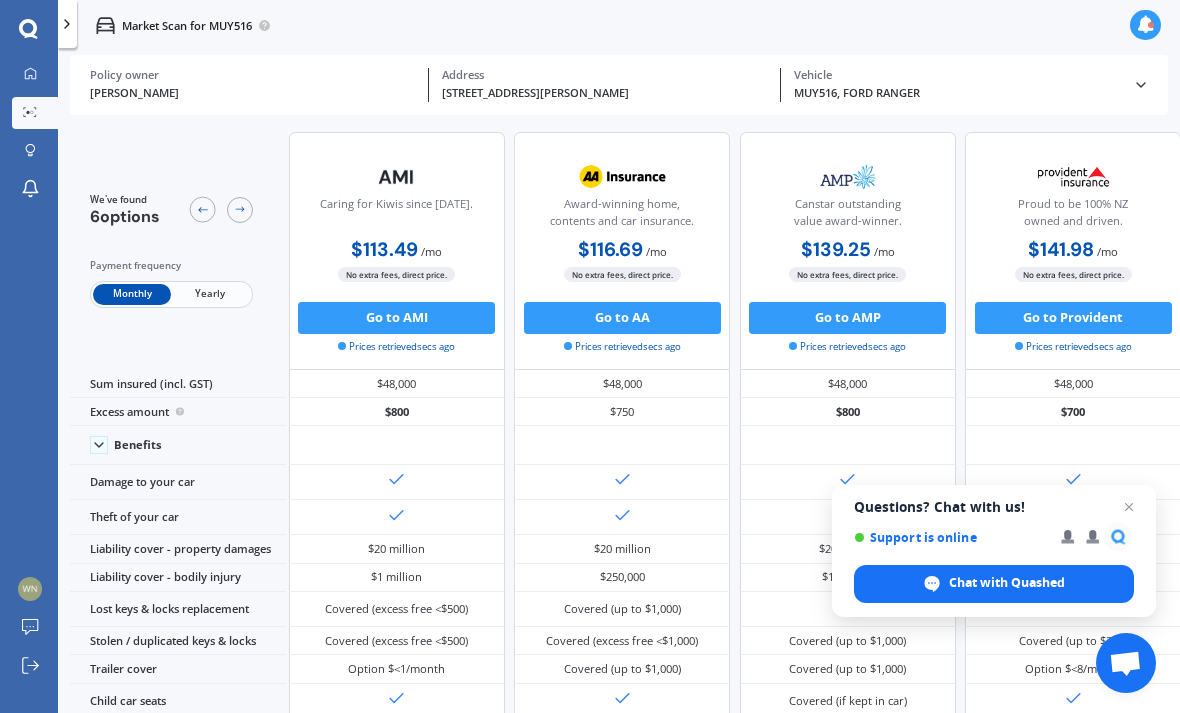 scroll, scrollTop: 0, scrollLeft: 562, axis: horizontal 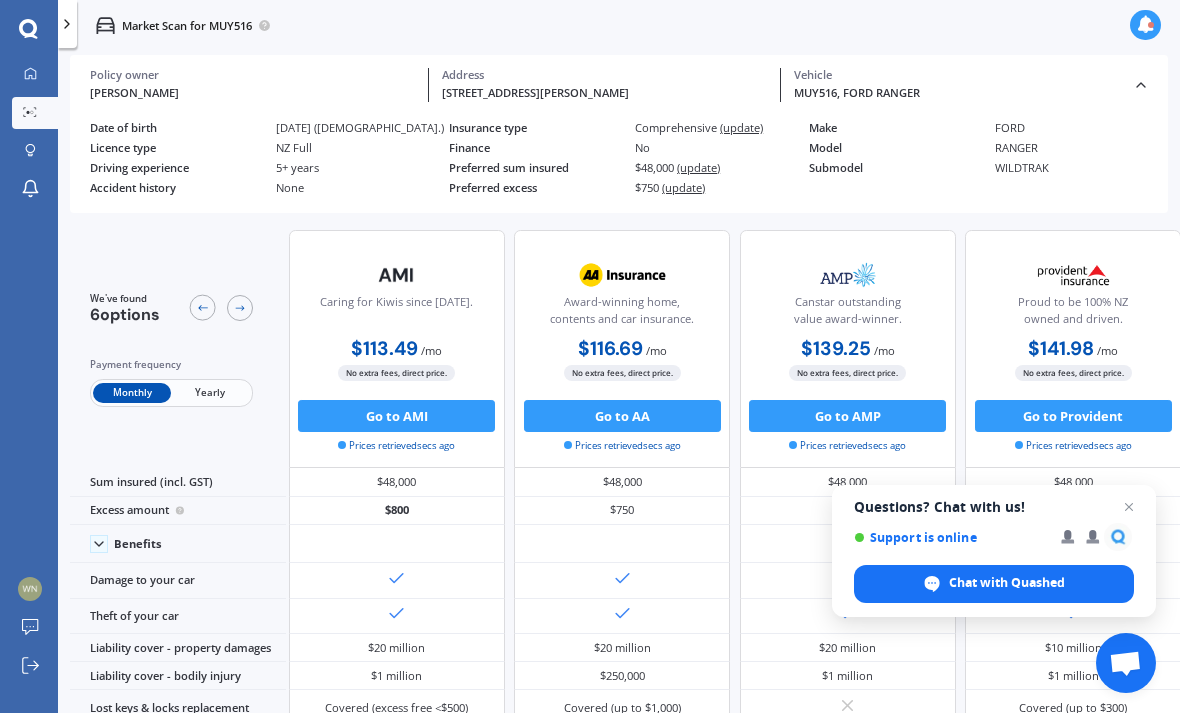 click on "Chat with Quashed" at bounding box center [994, 584] 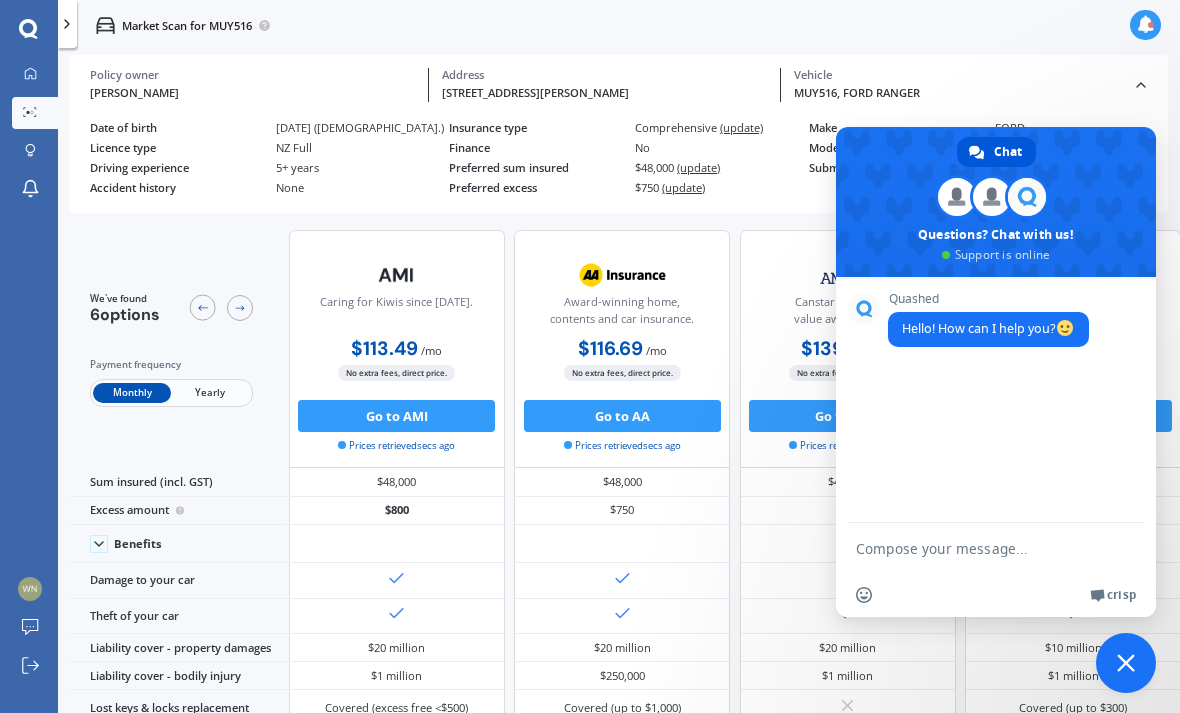click 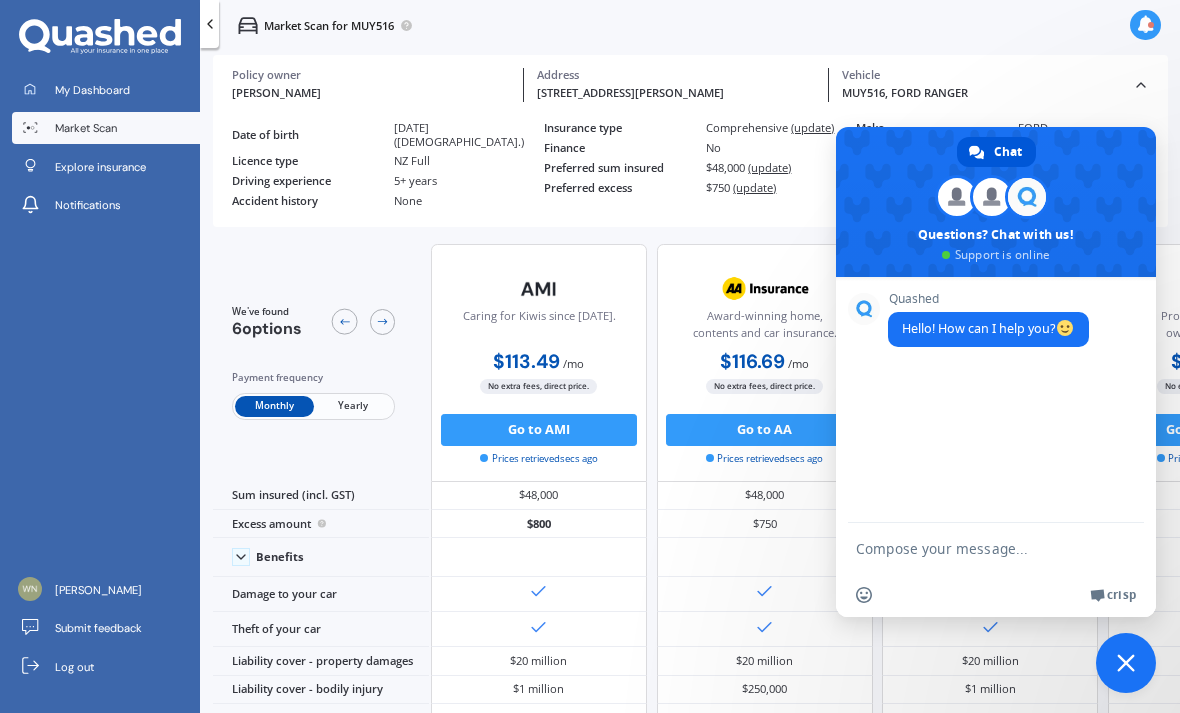 click on "My Dashboard" at bounding box center (92, 90) 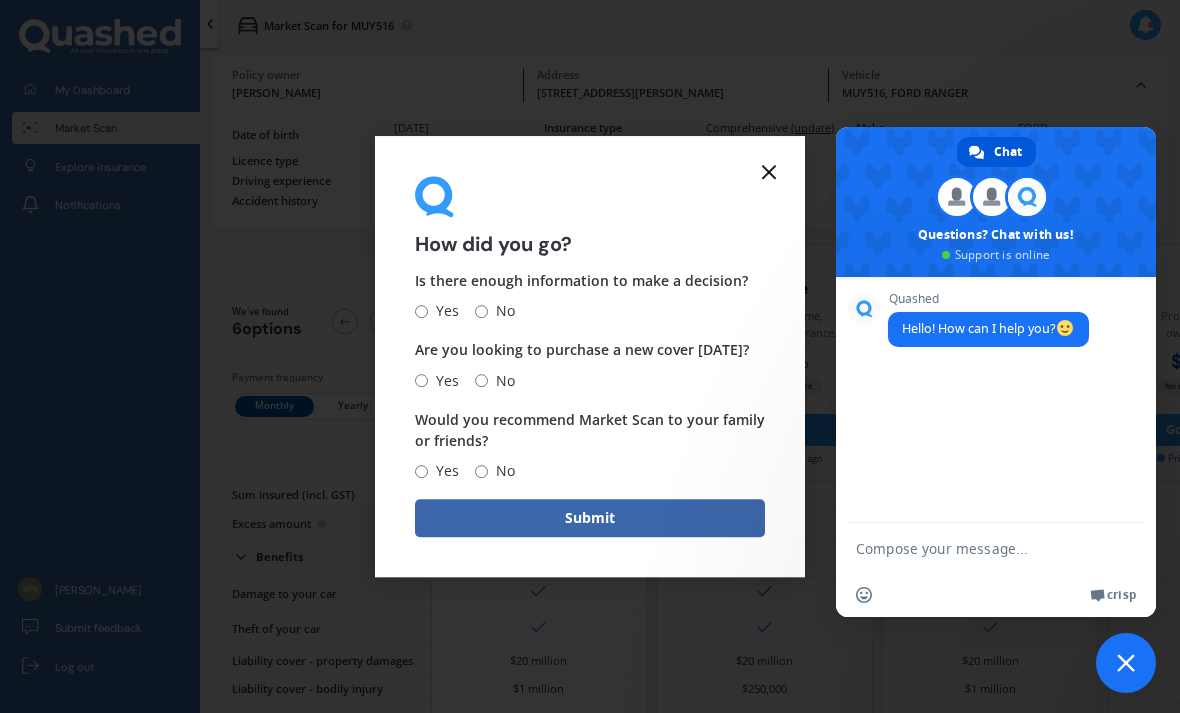 click 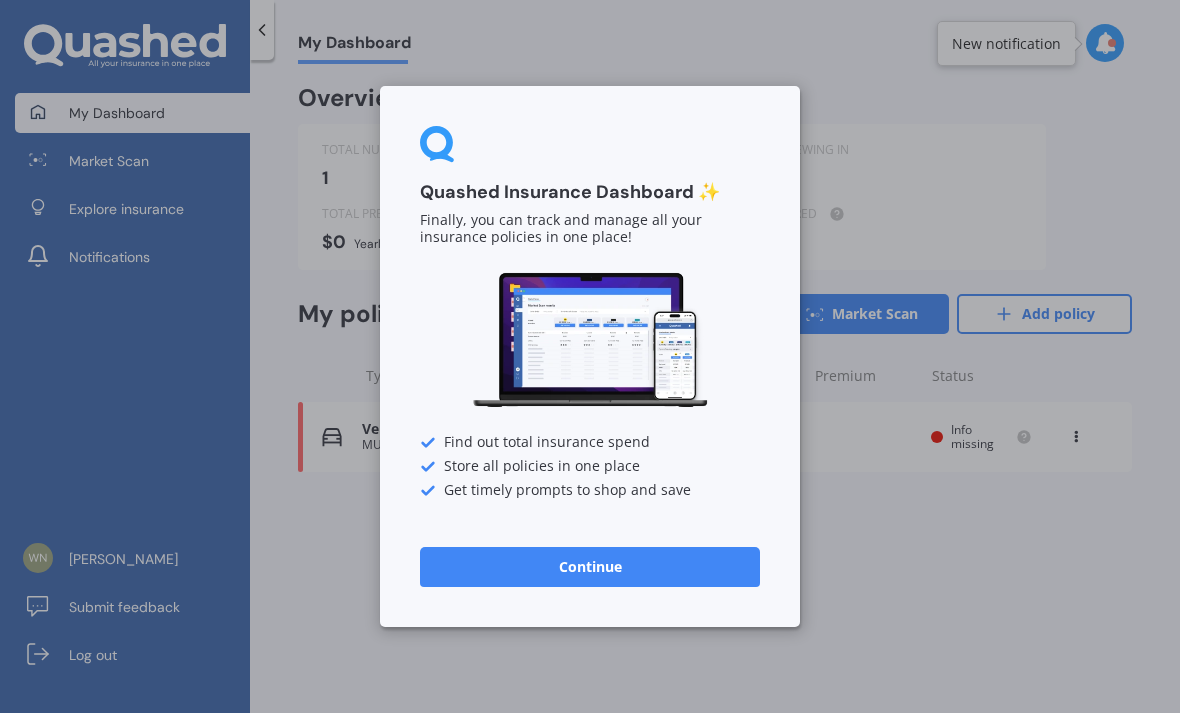 click on "Continue" at bounding box center [590, 567] 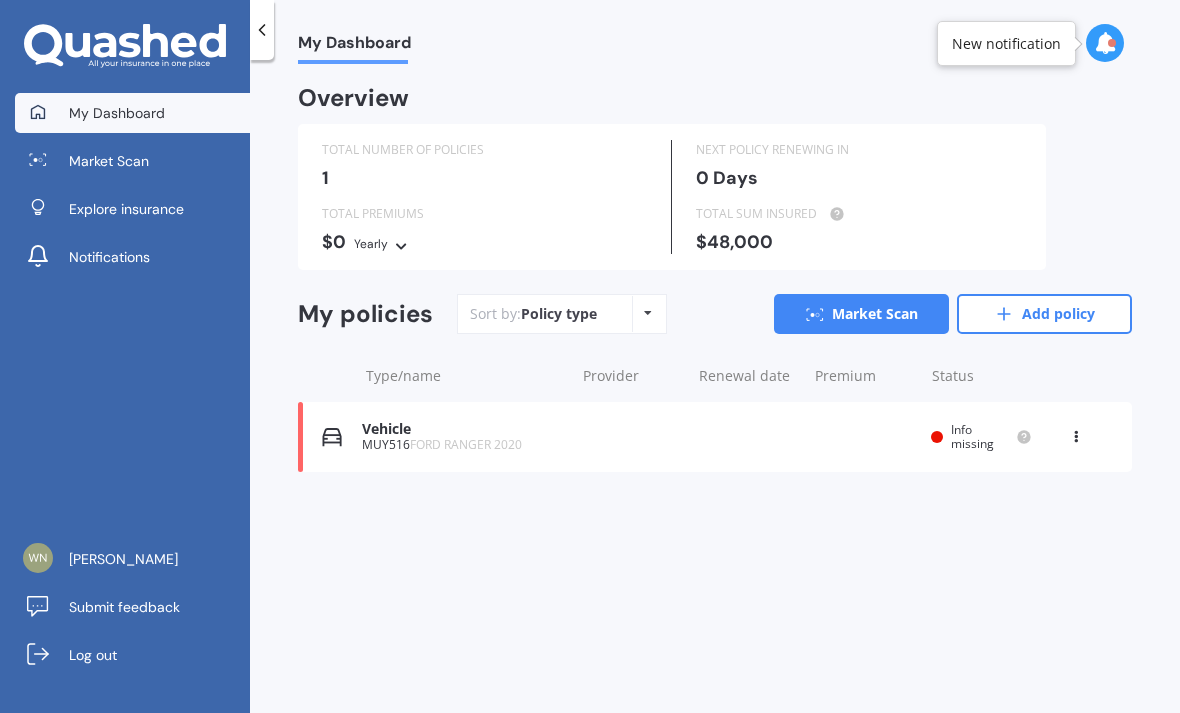 click on "Market Scan" at bounding box center (132, 161) 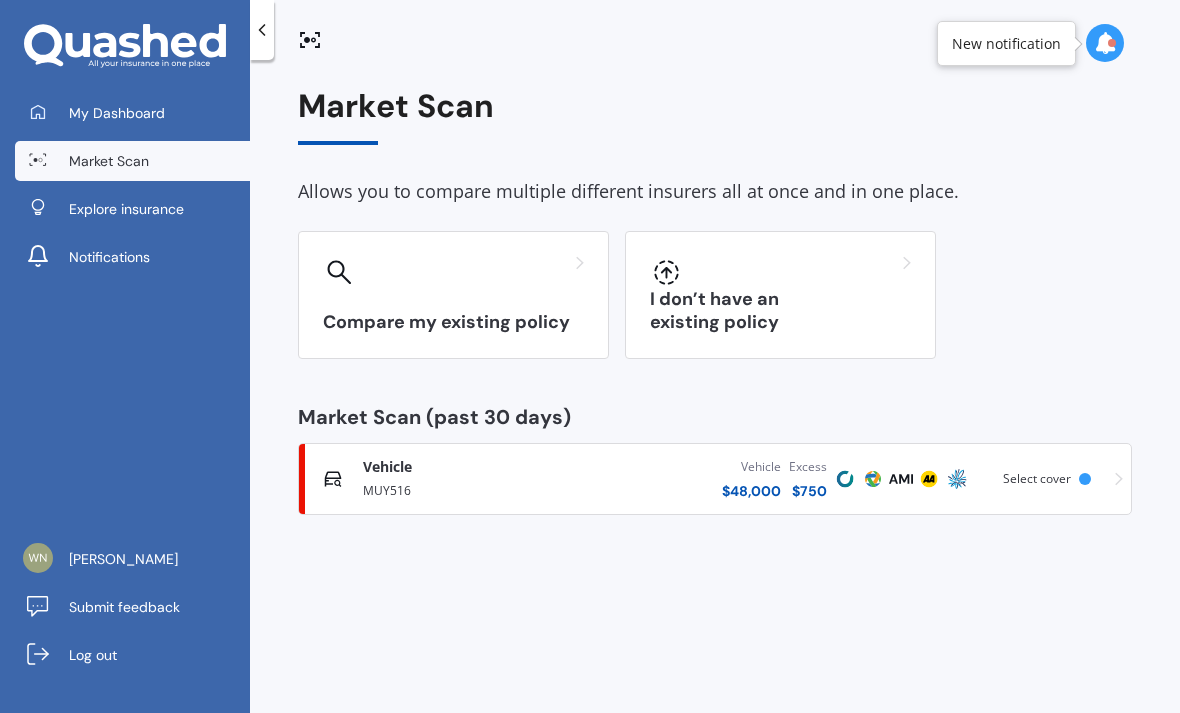 click at bounding box center [453, 272] 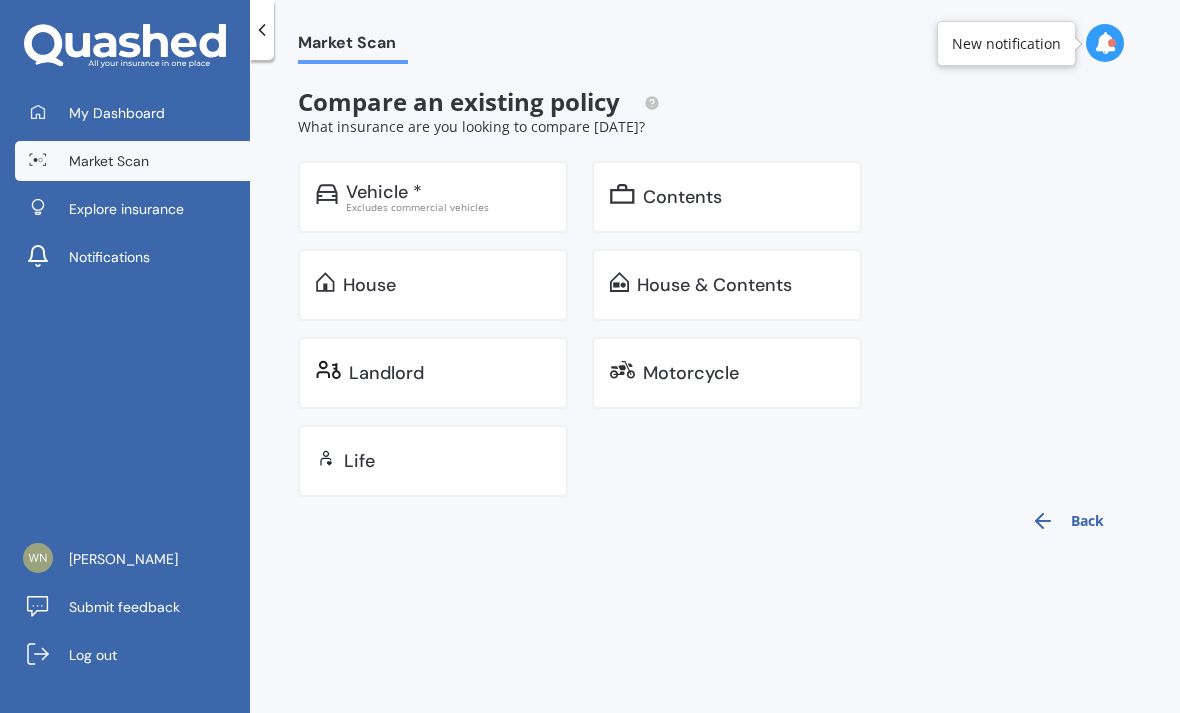 click on "Market Scan" at bounding box center [109, 161] 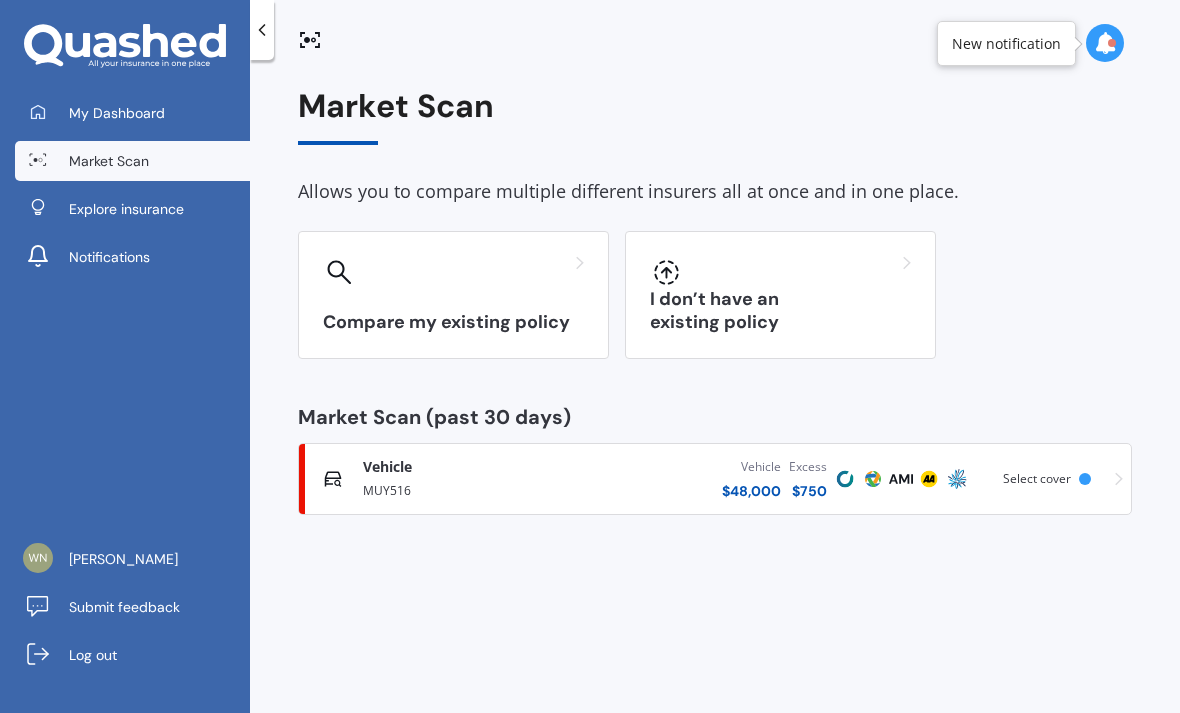 click at bounding box center [780, 272] 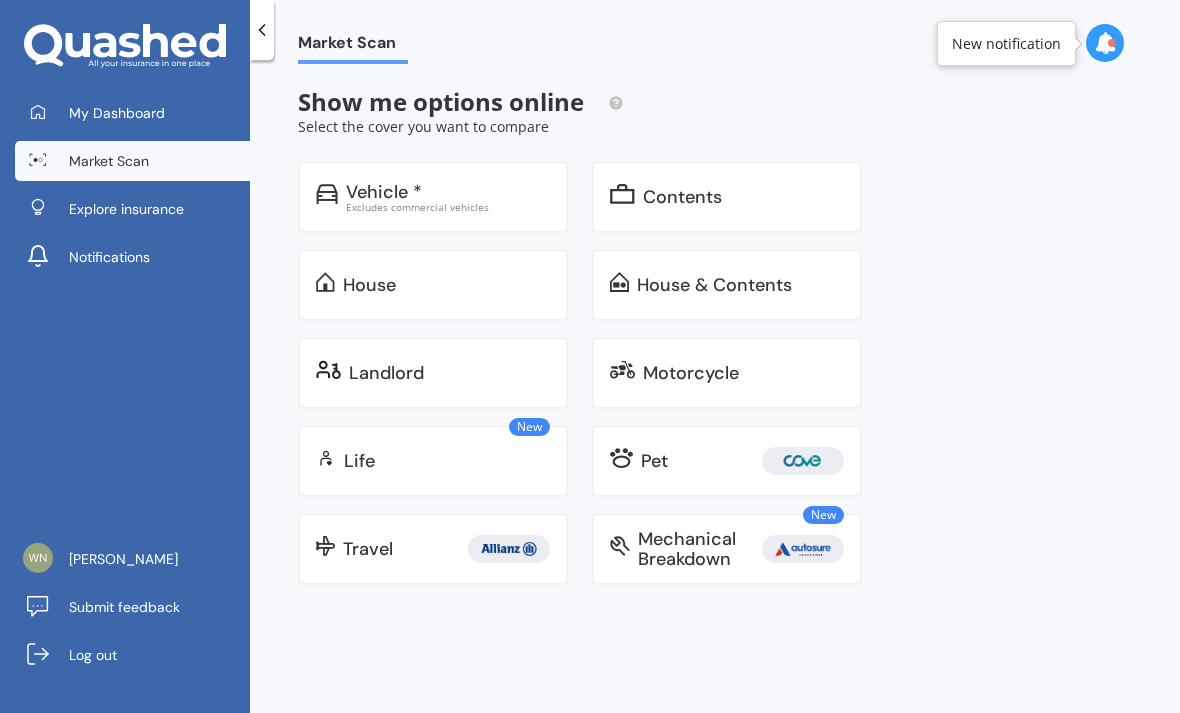 click on "House & Contents" at bounding box center (714, 285) 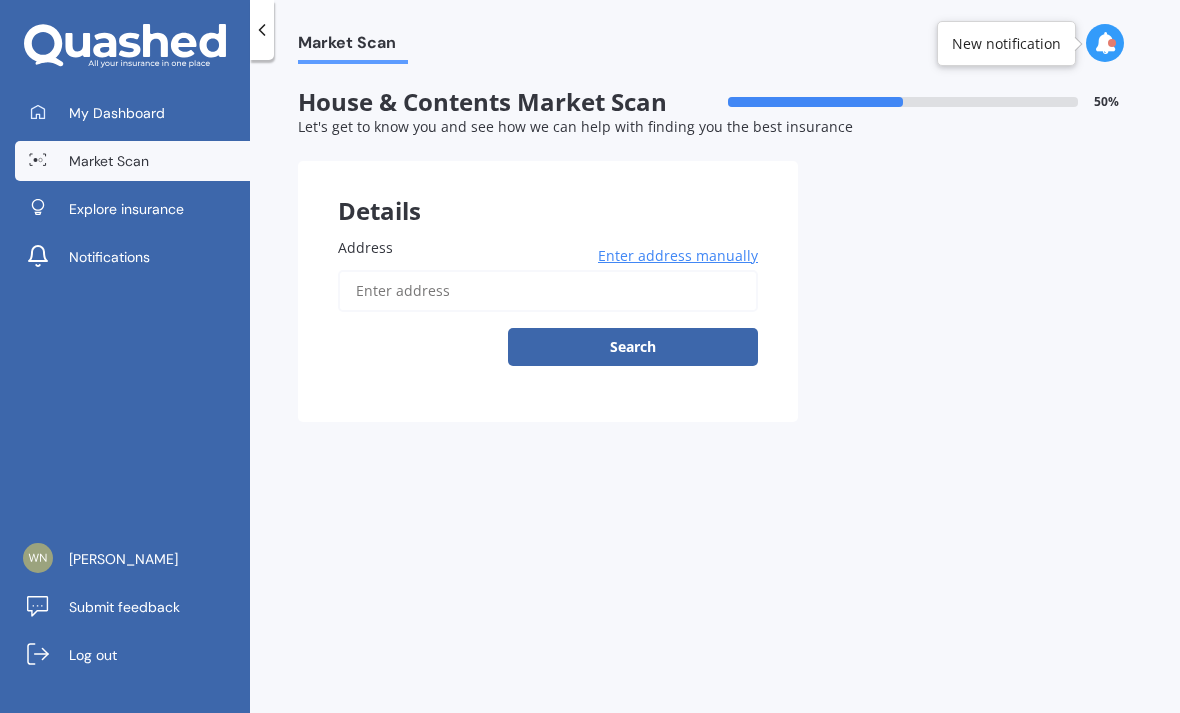 click on "Address" at bounding box center (548, 291) 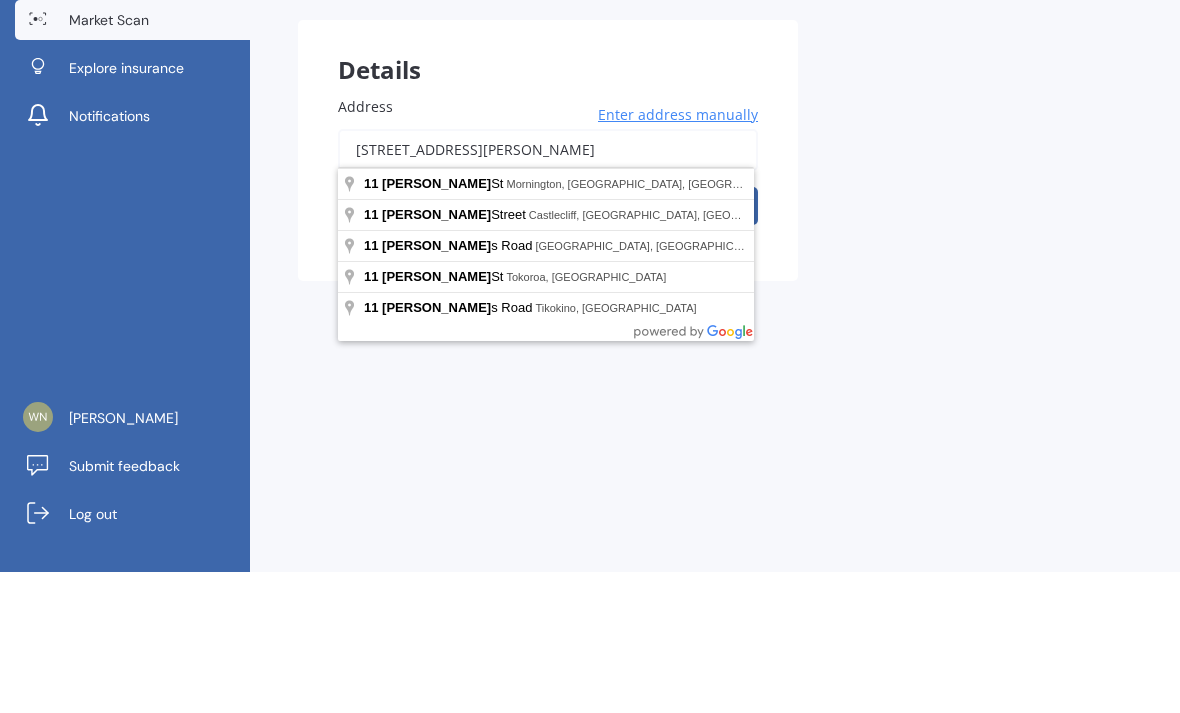 scroll, scrollTop: 64, scrollLeft: 0, axis: vertical 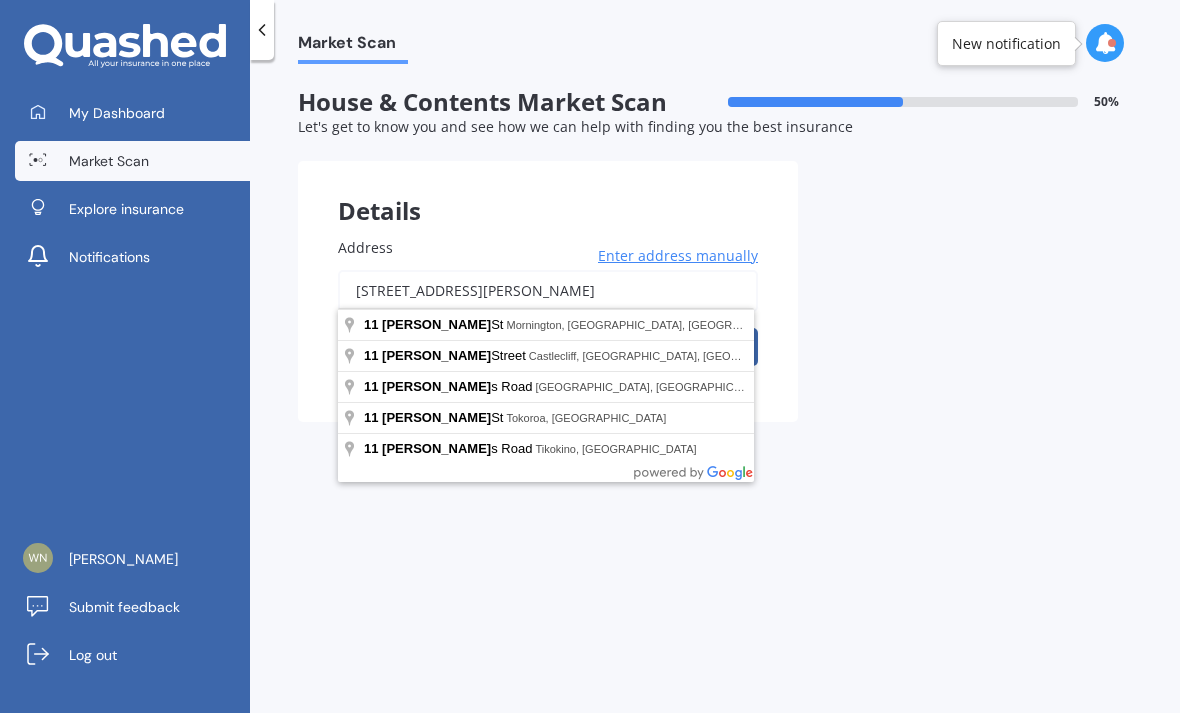 type on "11 Carson Street, Tokoroa 3420" 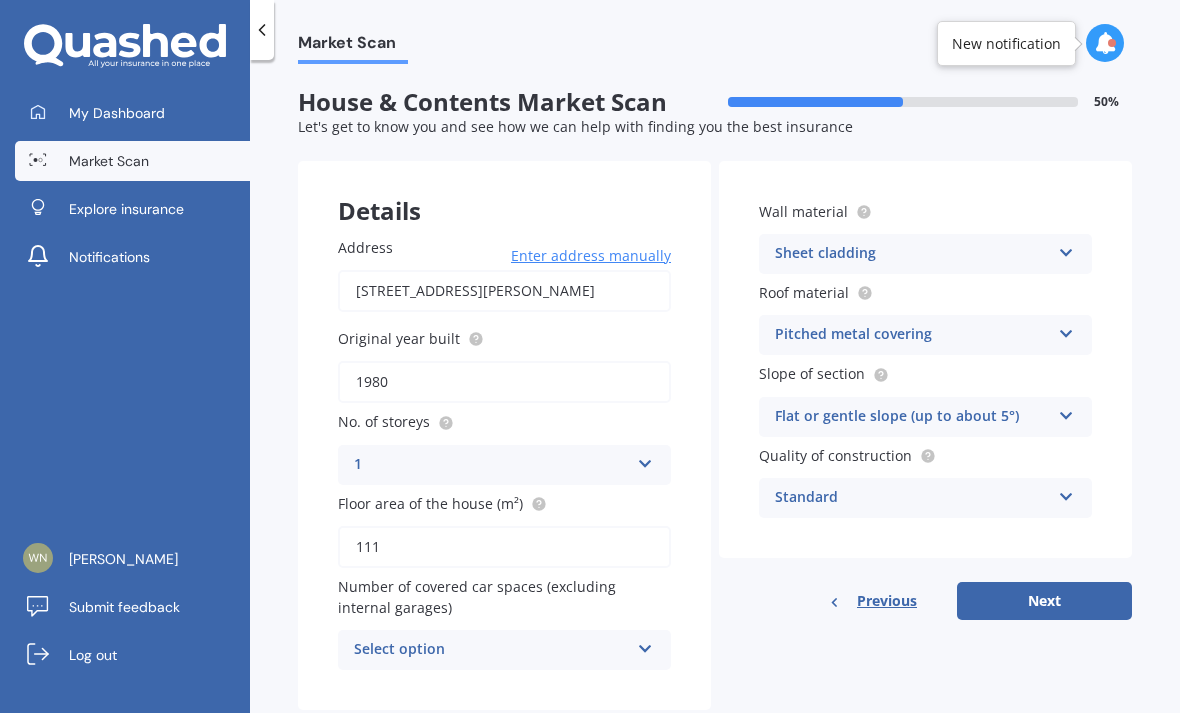 click at bounding box center [645, 645] 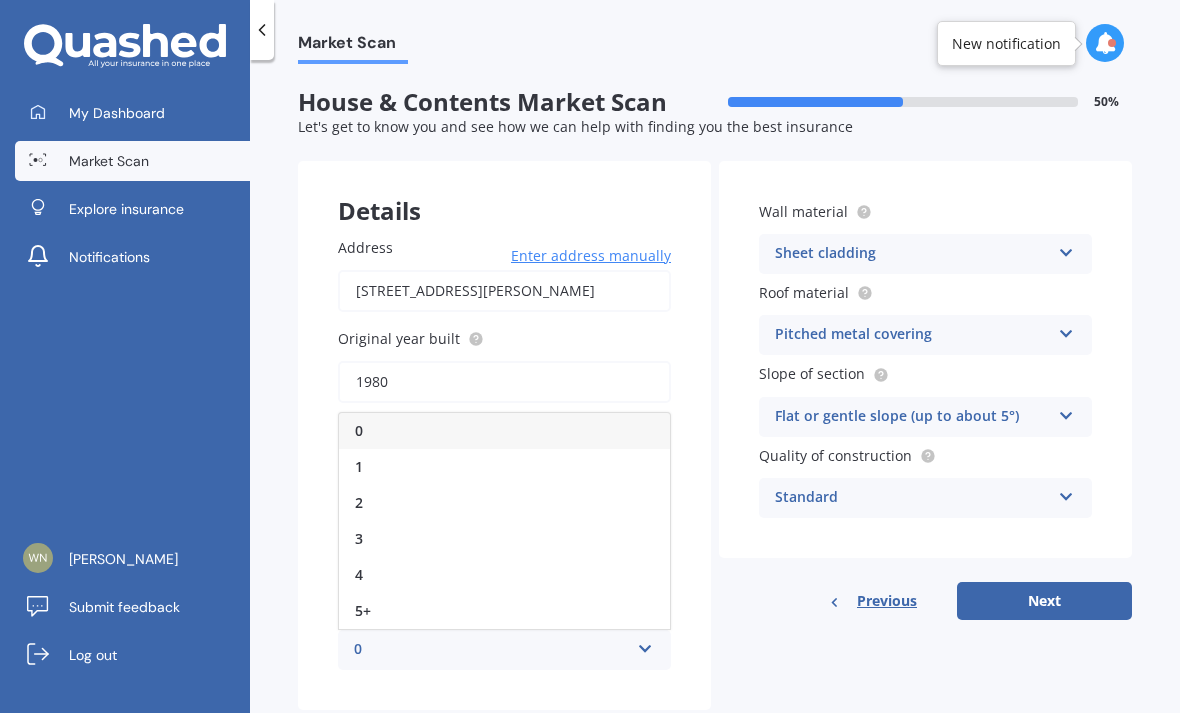 click on "House & Contents Market Scan 50 % Let's get to know you and see how we can help with finding you the best insurance Details Address 11 Carson Street, Tokoroa 3420 Enter address manually Search Original year built 1980 No. of storeys 1 1 2 3 4 5+ Floor area of the house (m²) 111 Number of covered car spaces (excluding internal garages) 0 0 1 2 3 4 5+ Wall material Sheet cladding Artificial weatherboard/plank cladding Blockwork Brick veneer Double brick Mud brick Other Rockcote/EPS Sheet cladding Solid brickwork Stonework solid Stonework veneer Stucco Weatherboard/plank cladding Roof material Pitched metal covering Flat fibre cement Flat membrane Flat metal covering Pitched concrete tiles Pitched fibre cement covering Pitched metal covering Pitched slate Pitched terracotta tiles Pitched timber shingles Other Slope of section Flat or gentle slope (up to about 5°) Flat or gentle slope (up to about 5°) Moderate slope (about 15°) Severe slope (35° or more) Quality of construction Standard Standard High Next" at bounding box center [715, 407] 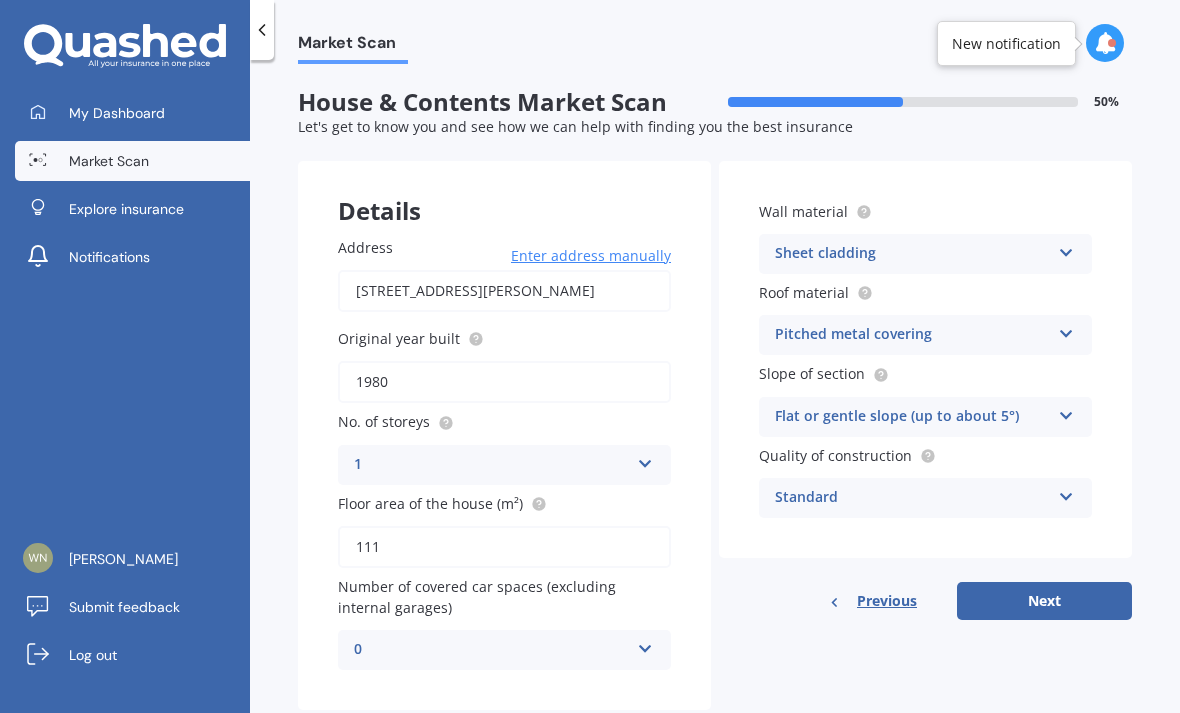 click at bounding box center (645, 645) 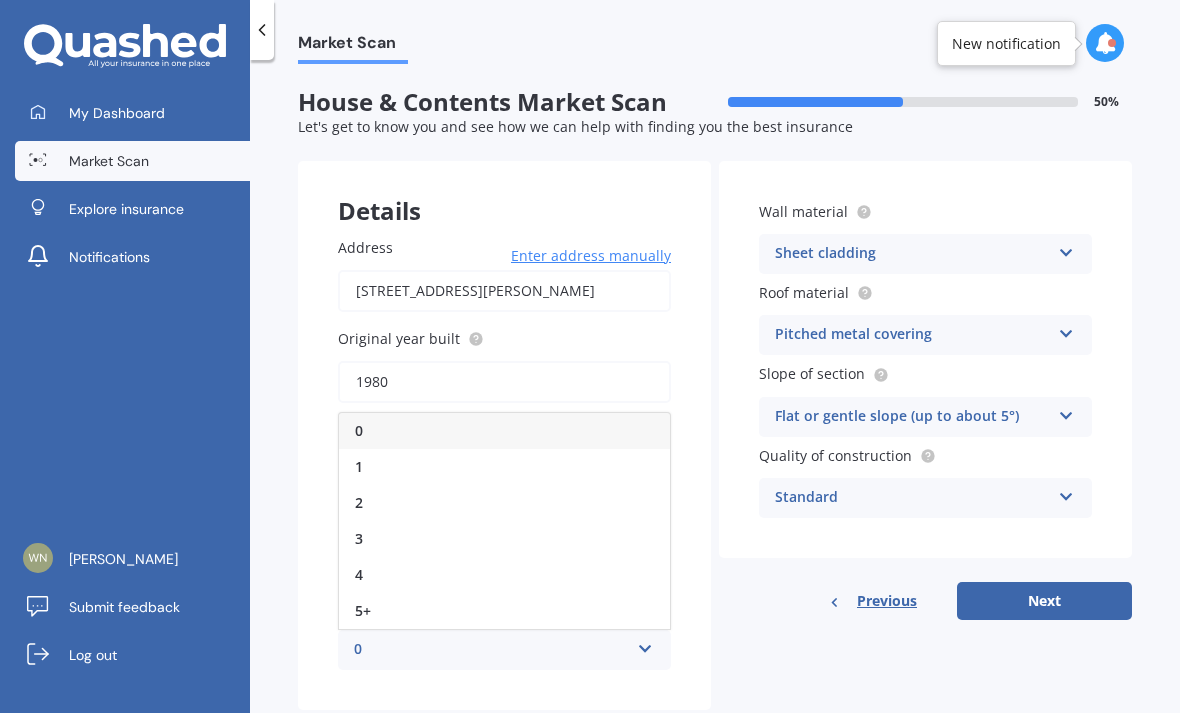 click on "2" at bounding box center (504, 503) 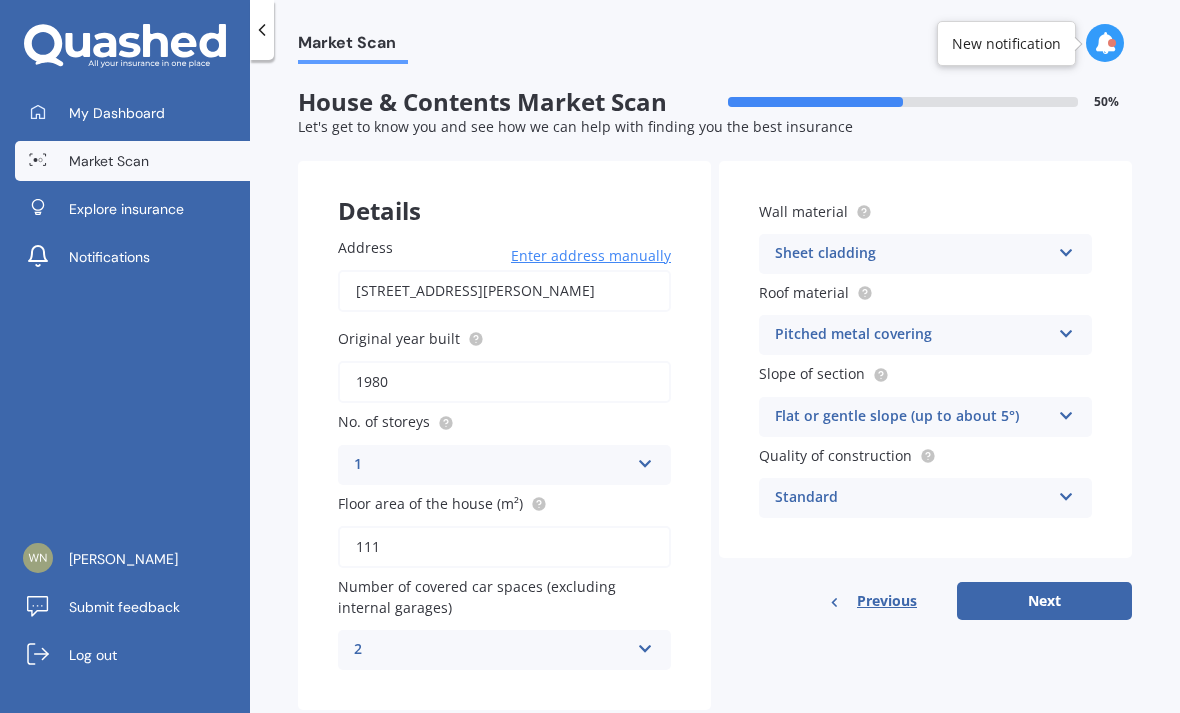 click on "Next" at bounding box center [1044, 601] 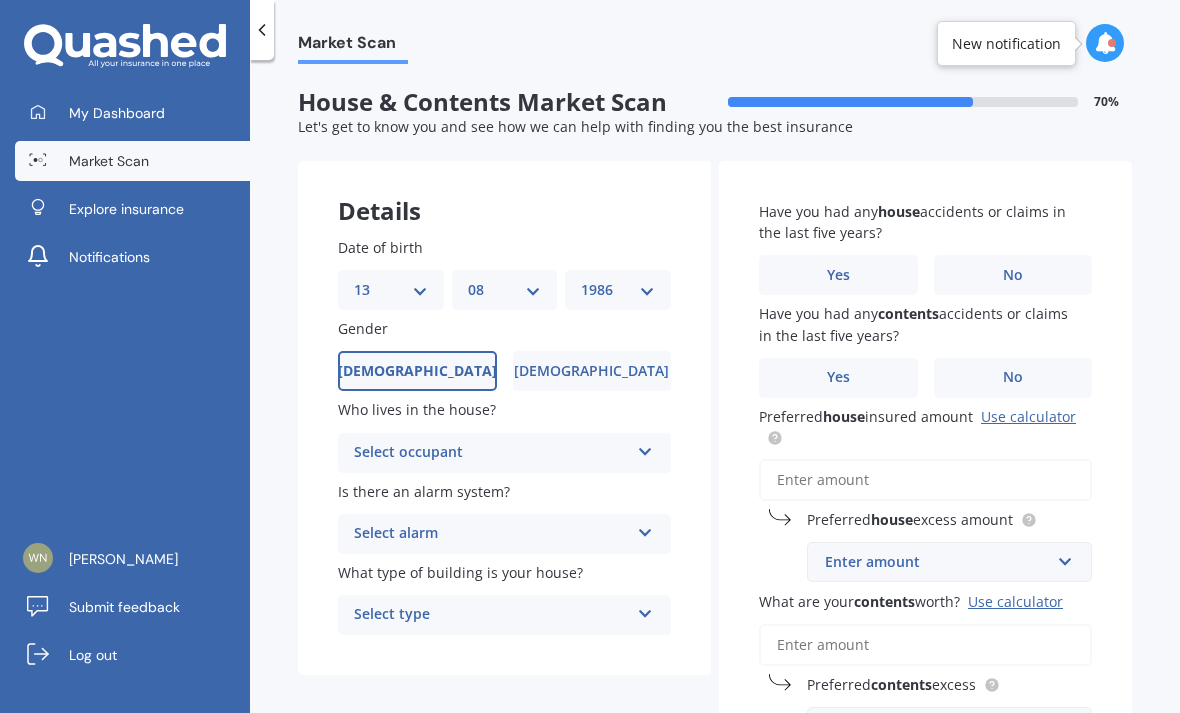 click at bounding box center (645, 448) 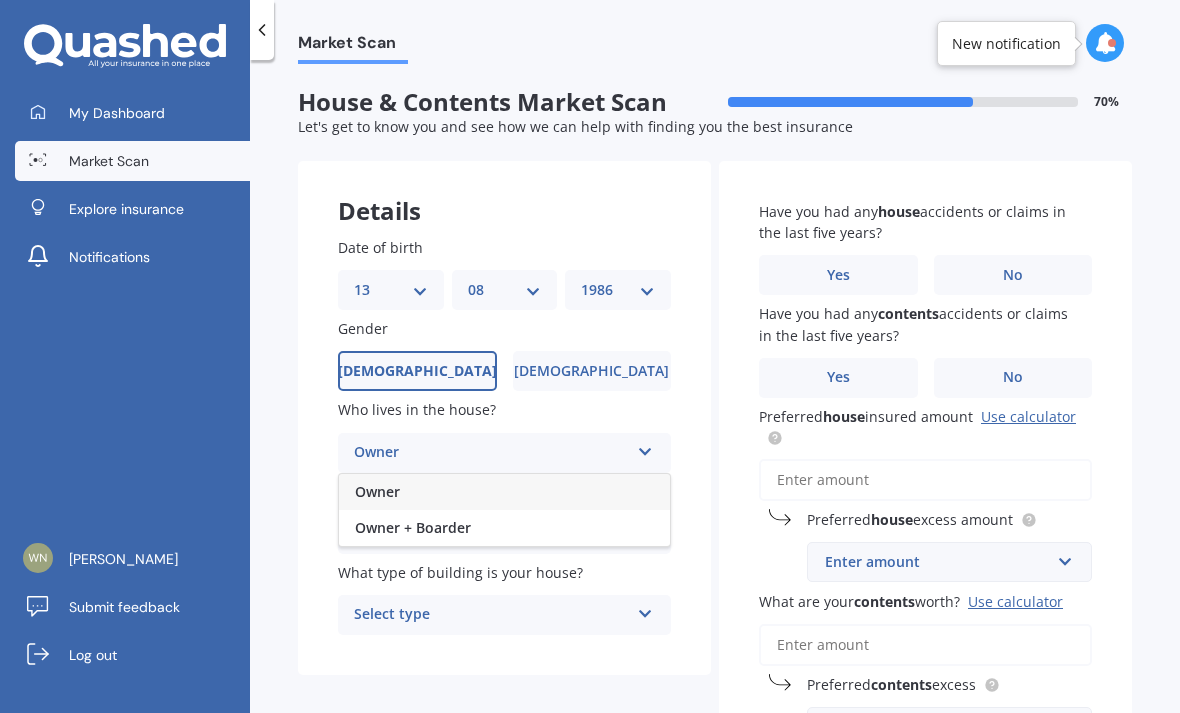 click on "Owner" at bounding box center (504, 492) 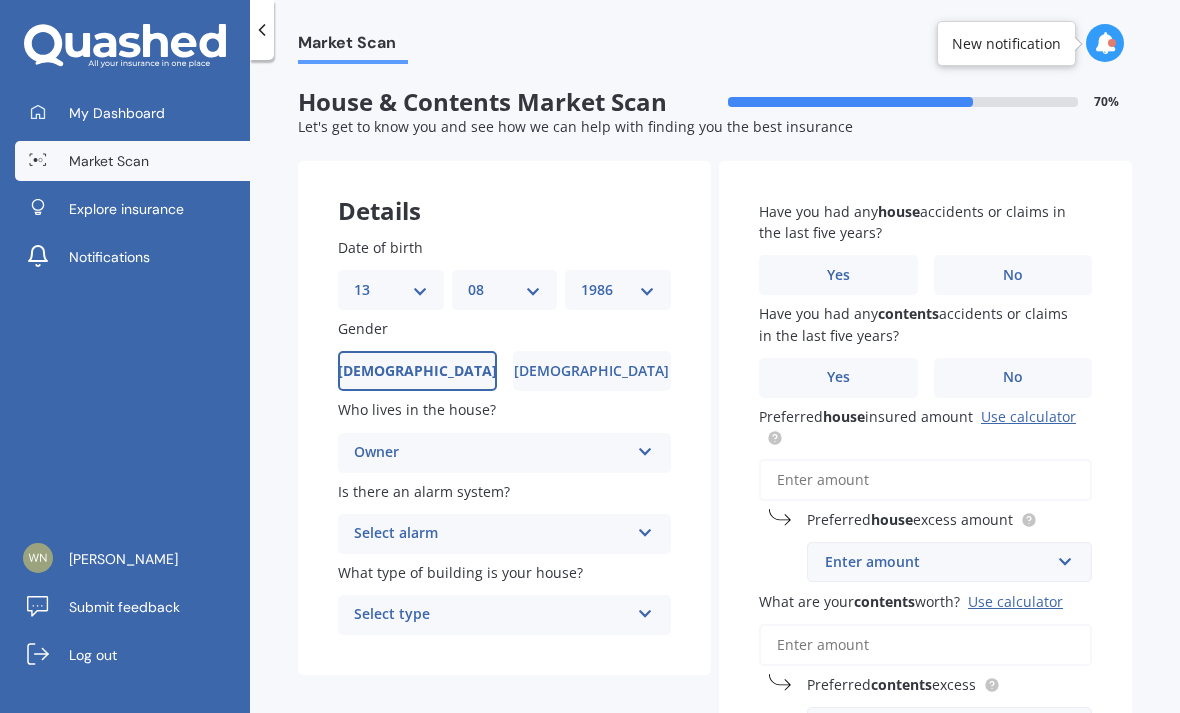 click at bounding box center (645, 529) 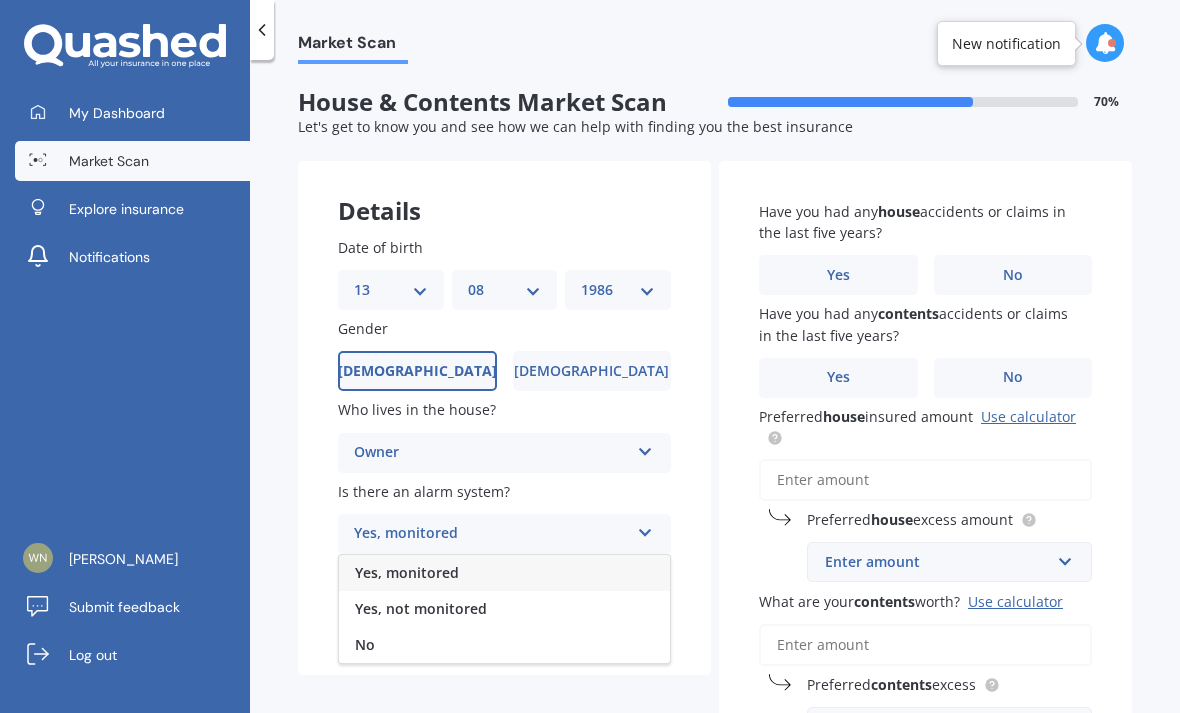 click on "No" at bounding box center (504, 645) 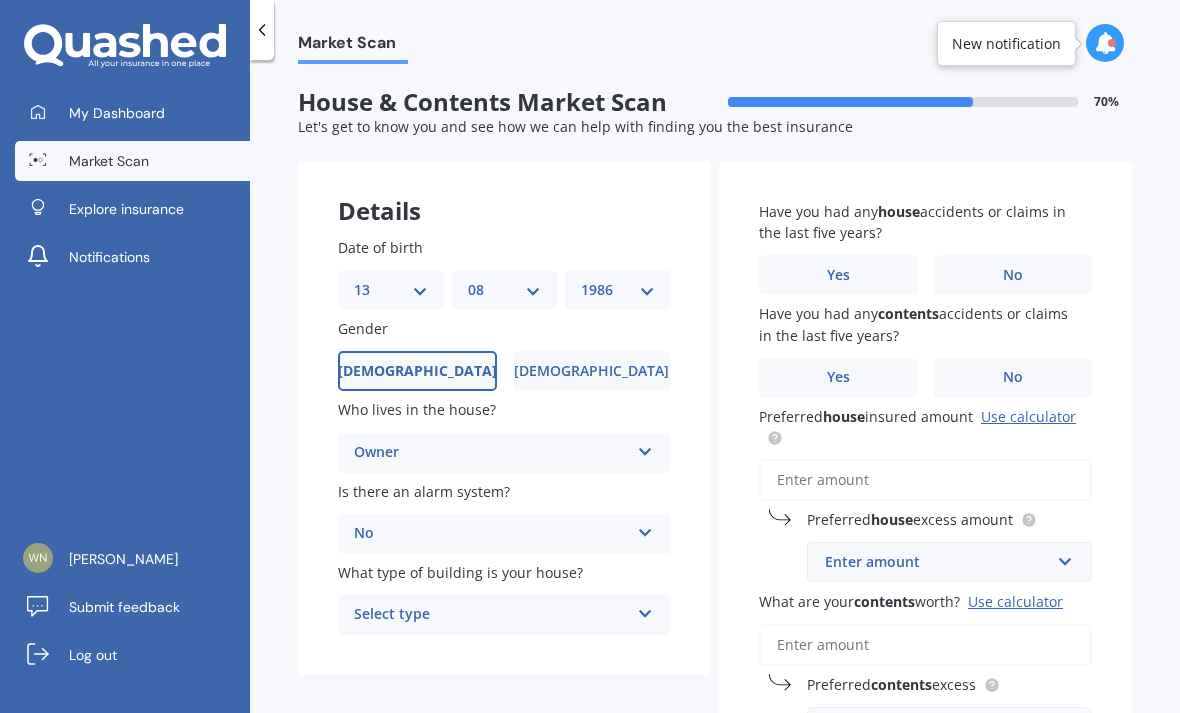 click on "Select type Freestanding Multi-unit (in a block of 6 or less) Multi-unit (in a block of 7-10)" at bounding box center [504, 615] 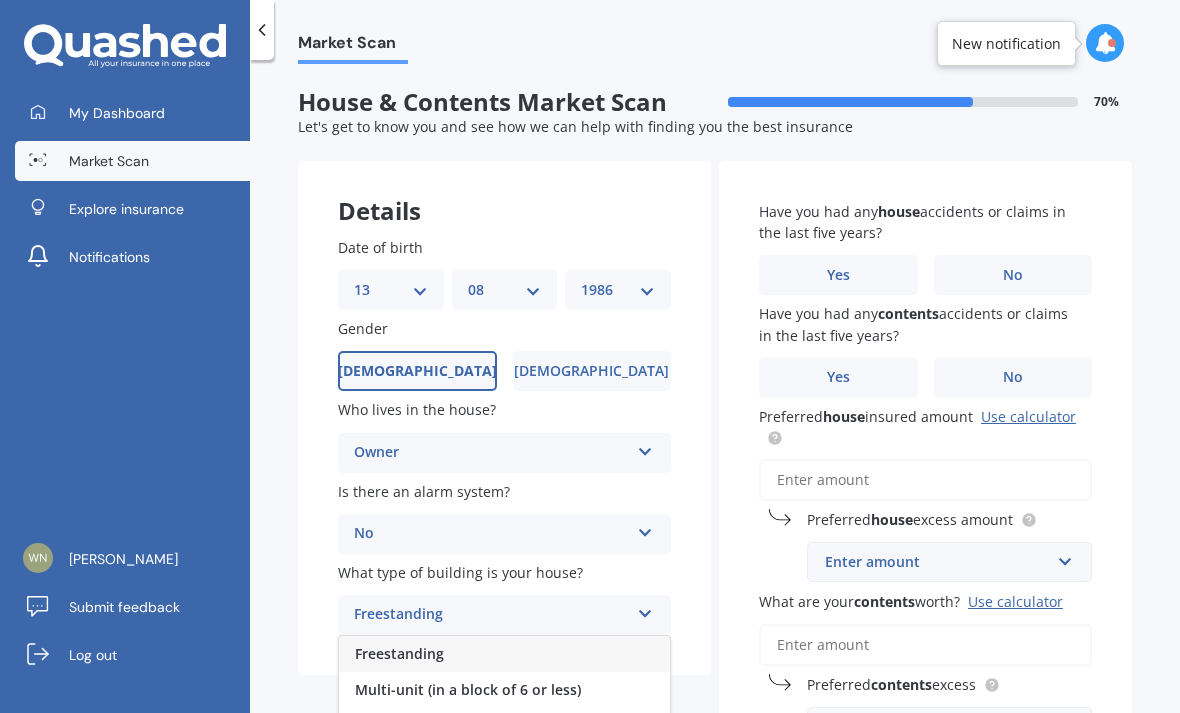 click on "Freestanding" at bounding box center [504, 654] 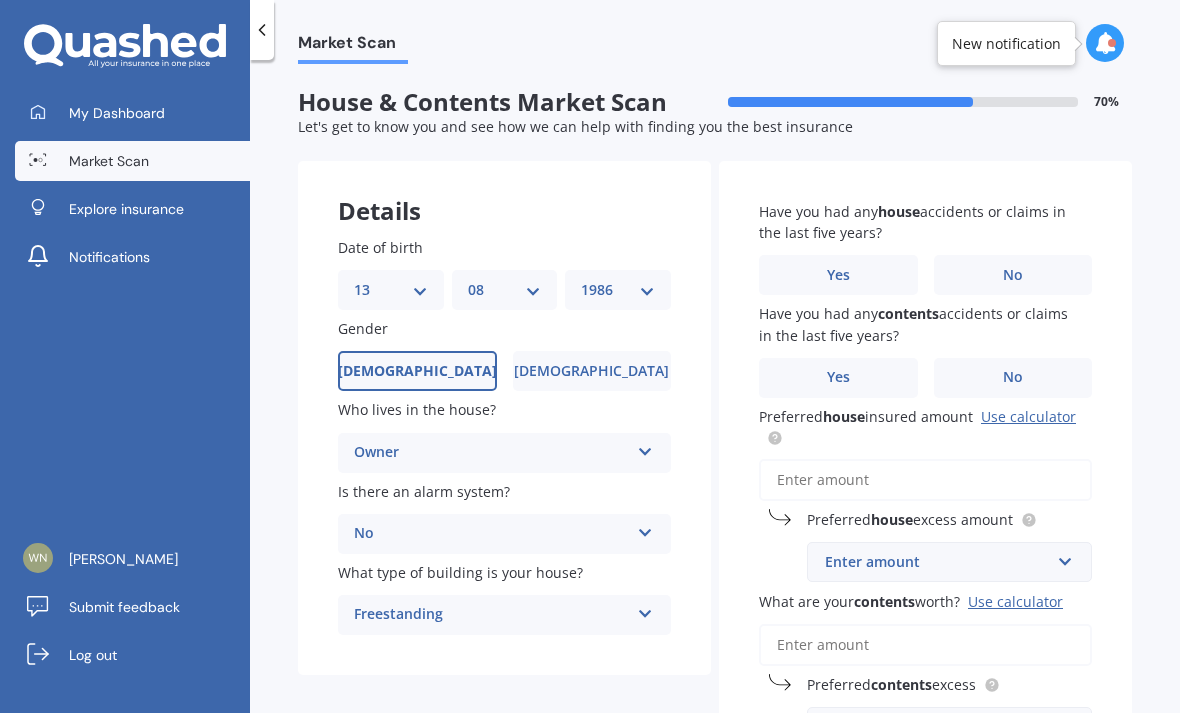 click on "No" at bounding box center (1013, 275) 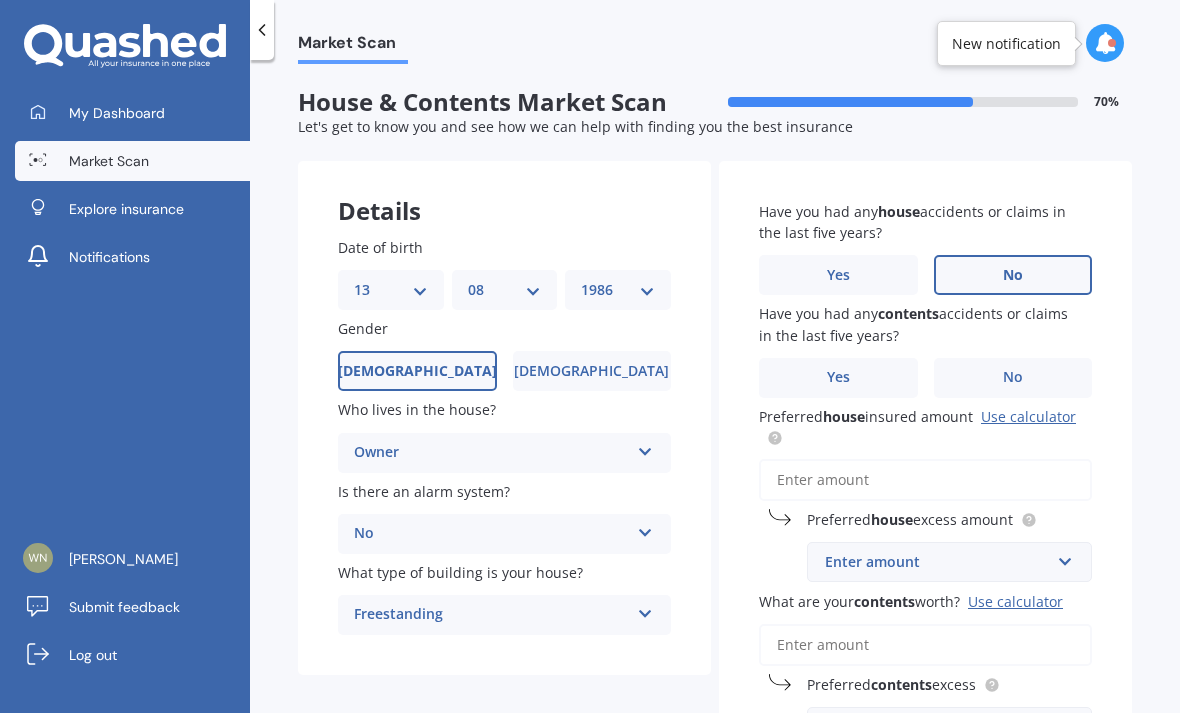 click on "No" at bounding box center (1013, 378) 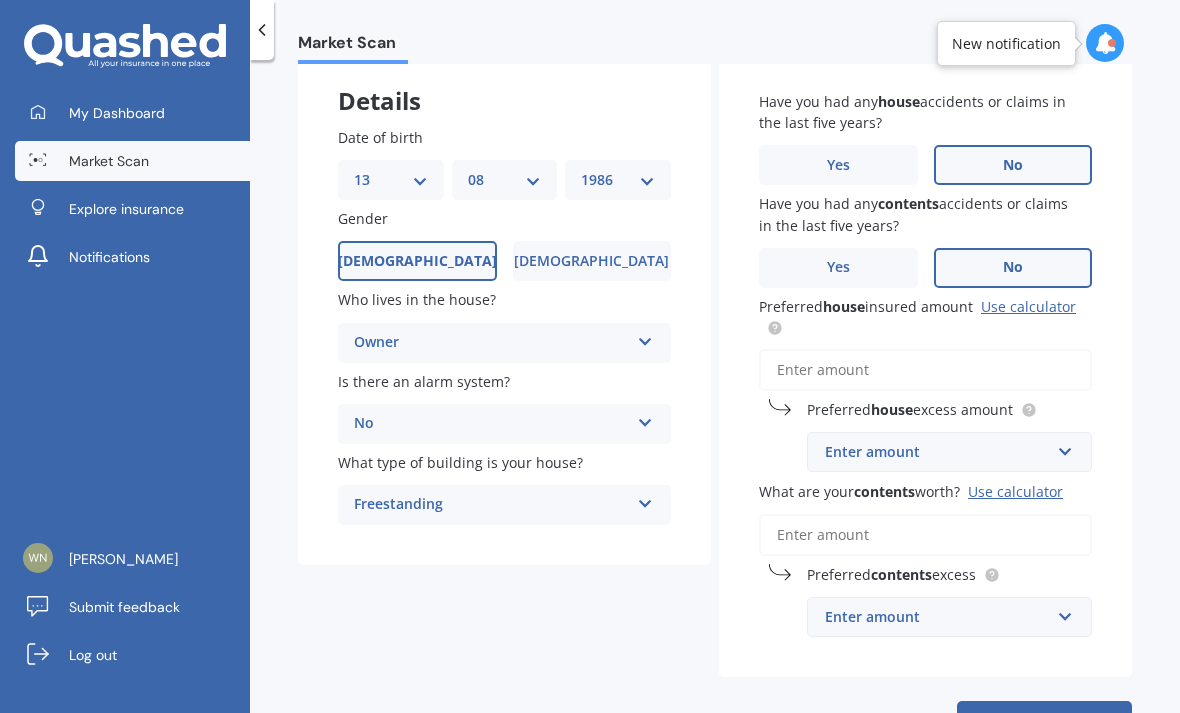 scroll, scrollTop: 109, scrollLeft: 0, axis: vertical 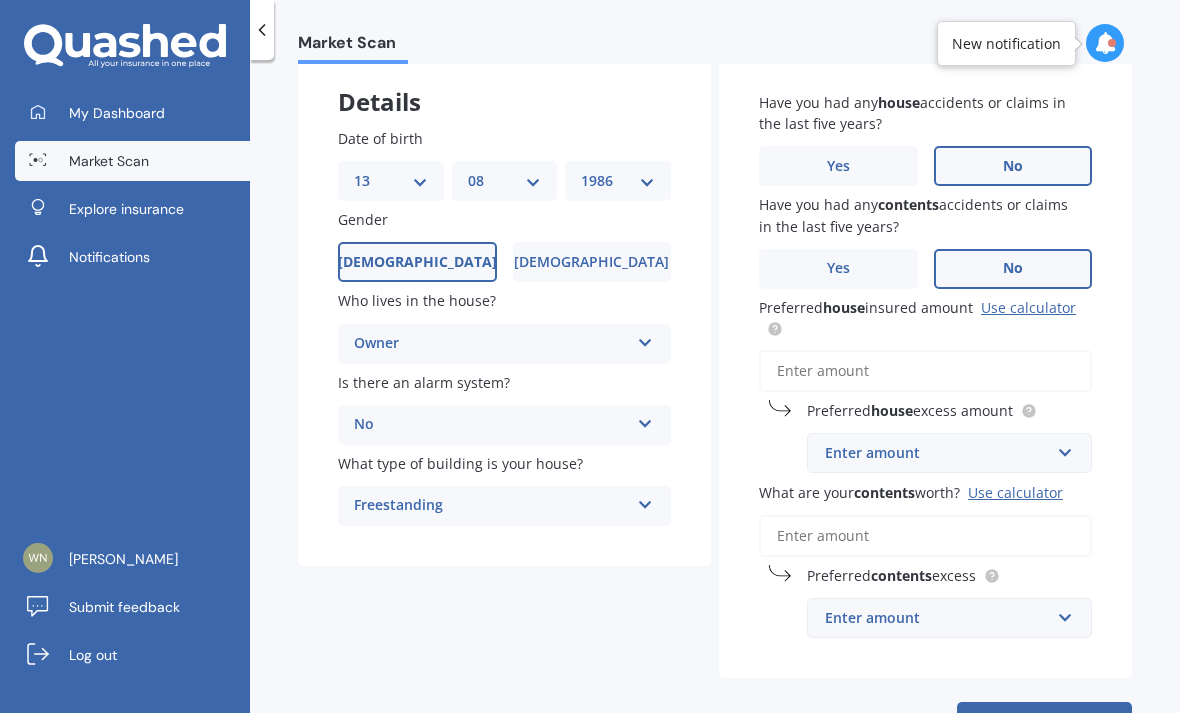 click on "Preferred  house  insured amount Use calculator" at bounding box center (925, 371) 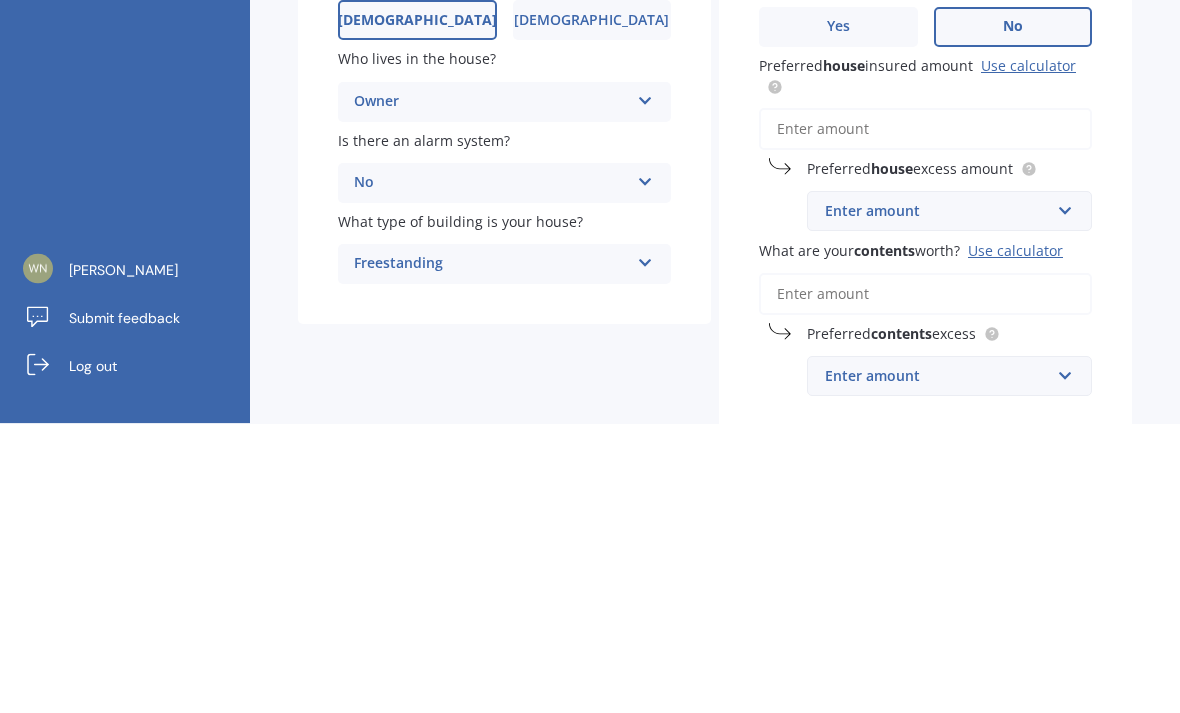scroll, scrollTop: 61, scrollLeft: 0, axis: vertical 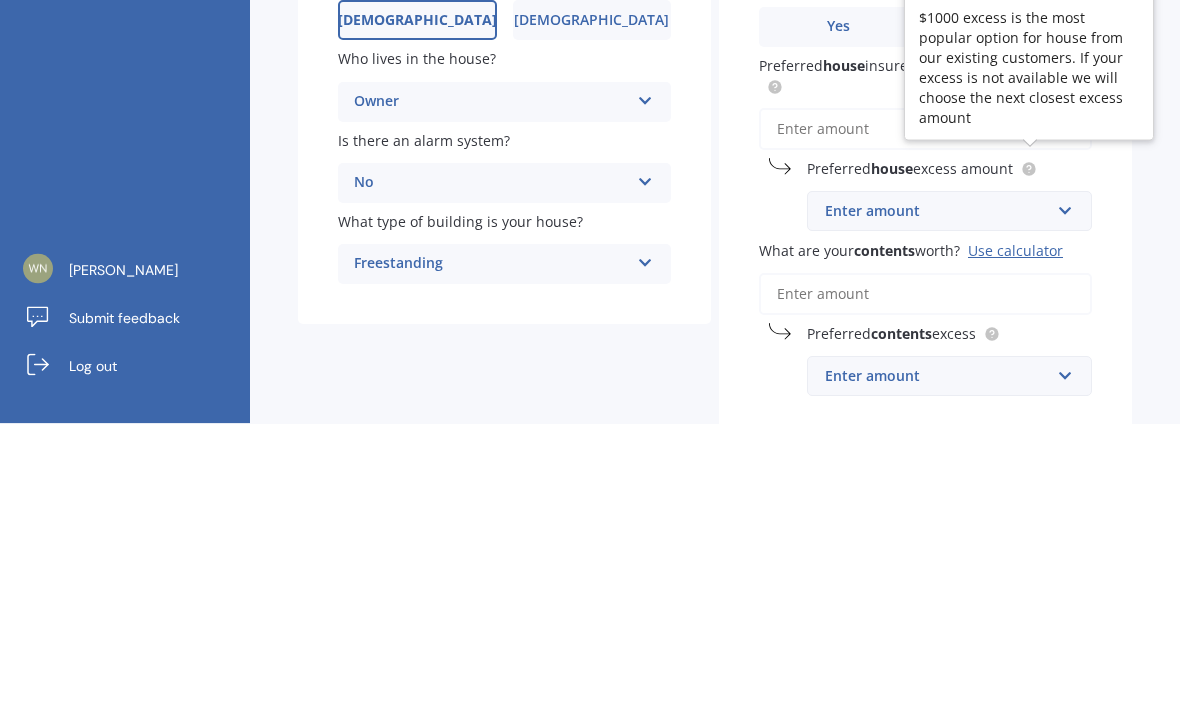 click 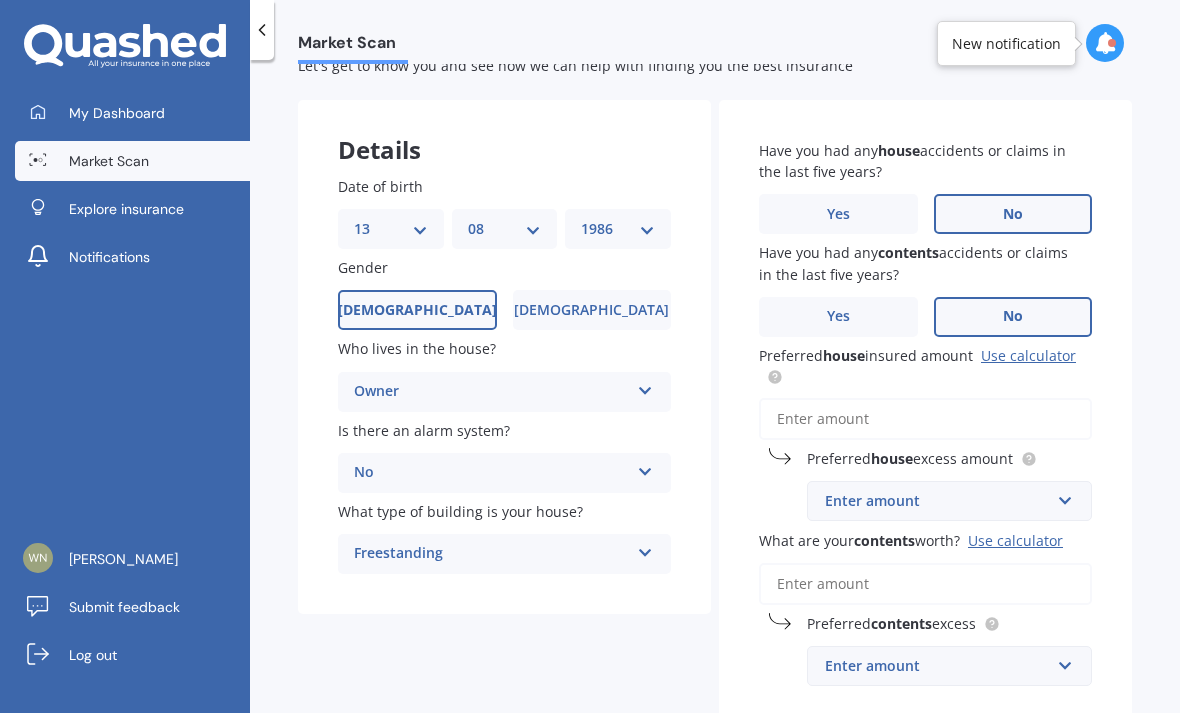 click on "Preferred  house  insured amount Use calculator" at bounding box center [925, 419] 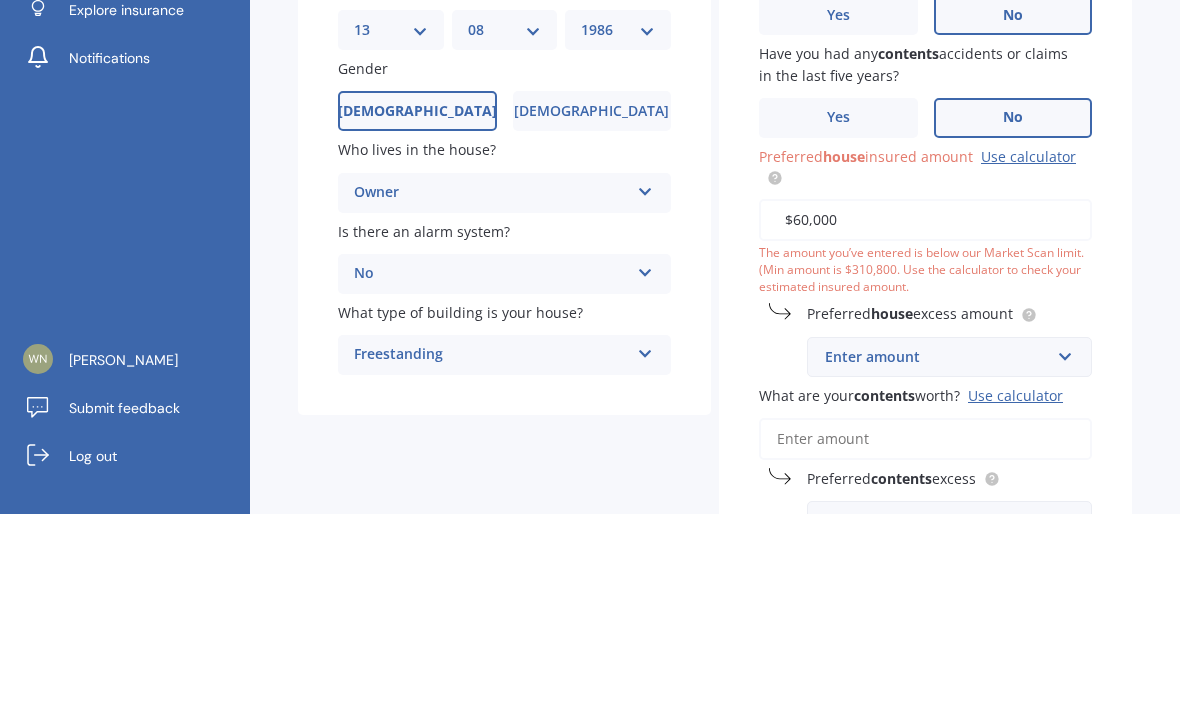 type on "$600,000" 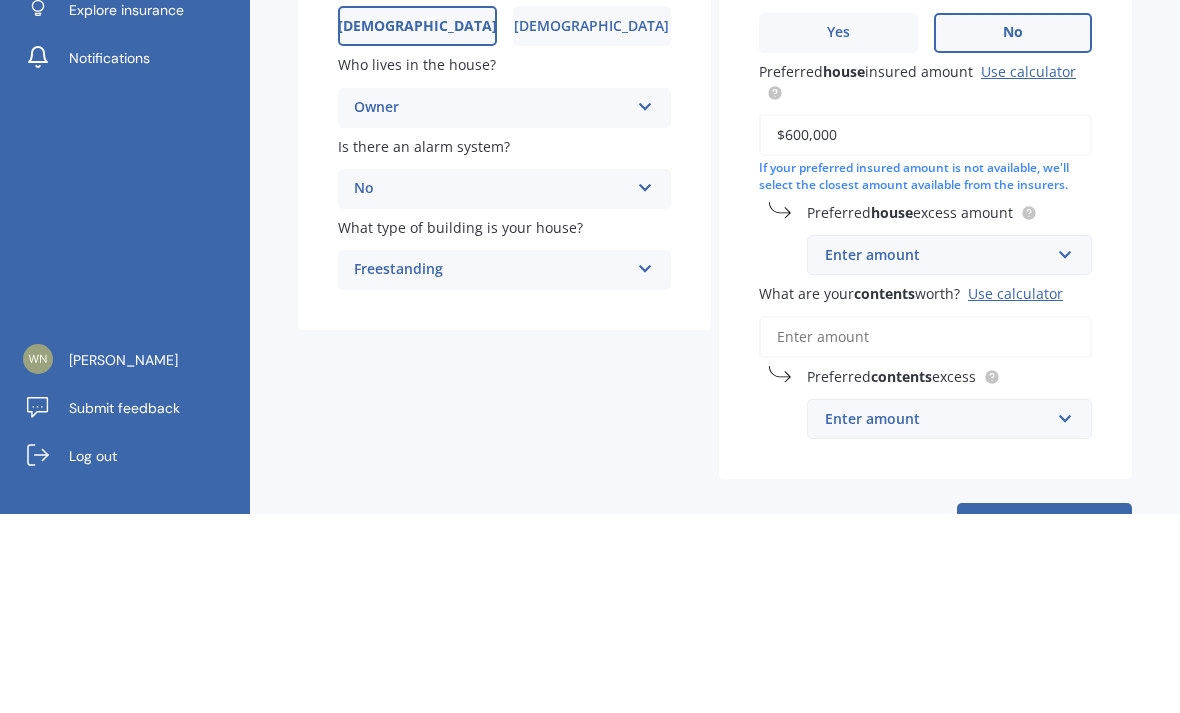 scroll, scrollTop: 145, scrollLeft: 0, axis: vertical 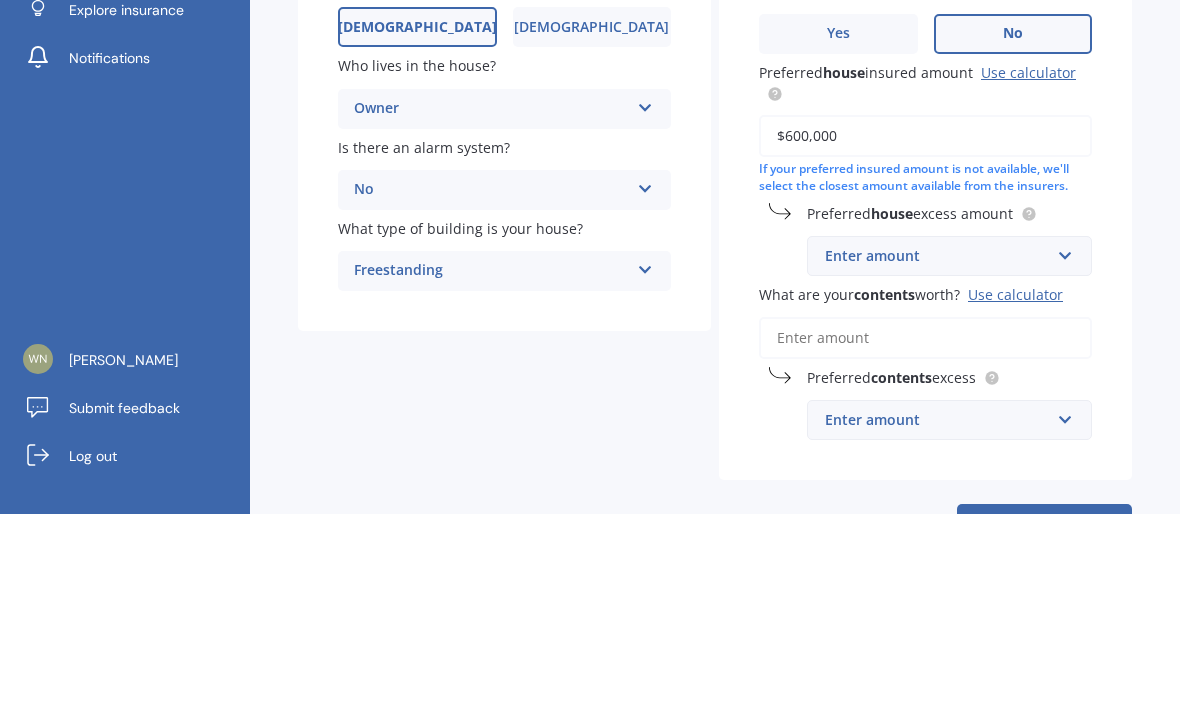 click on "What are your  contents  worth? Use calculator" at bounding box center (925, 537) 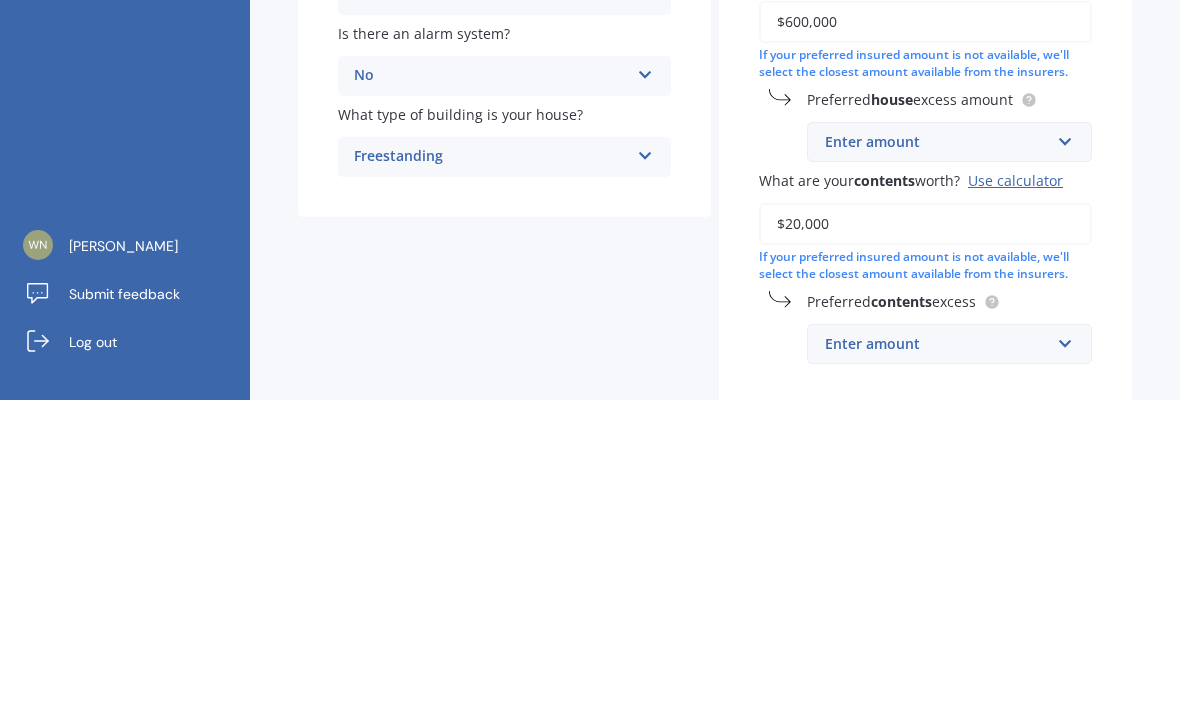 type on "$200,000" 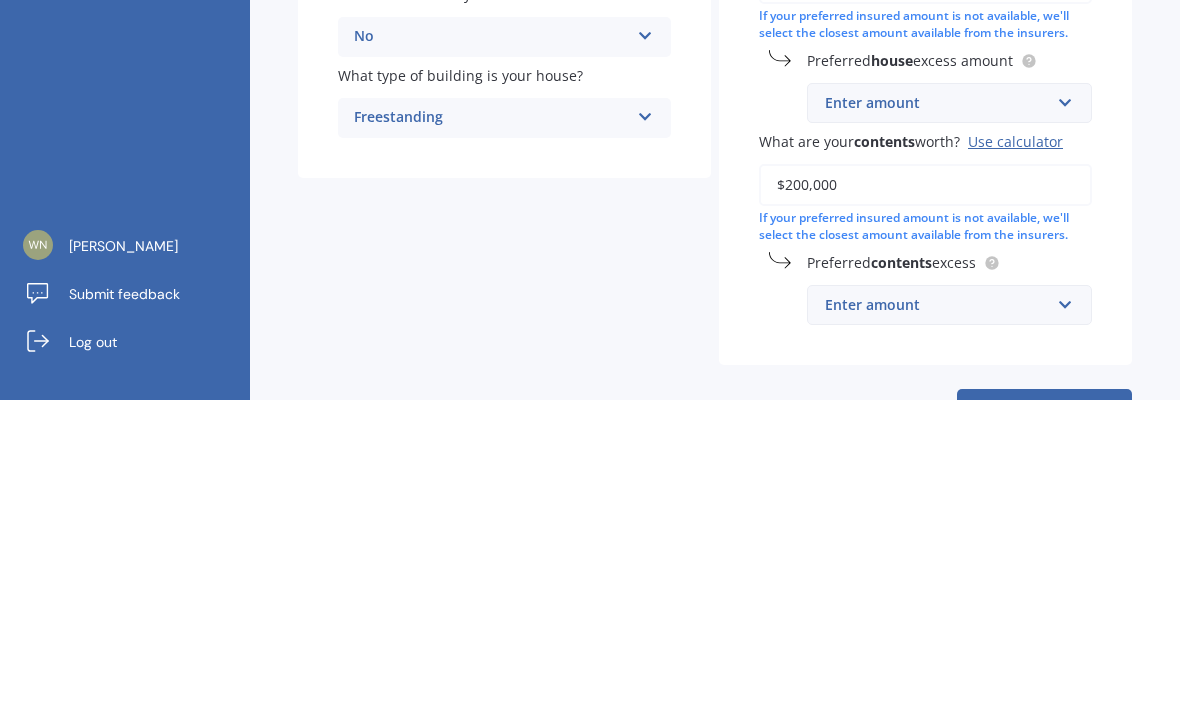 scroll, scrollTop: 181, scrollLeft: 0, axis: vertical 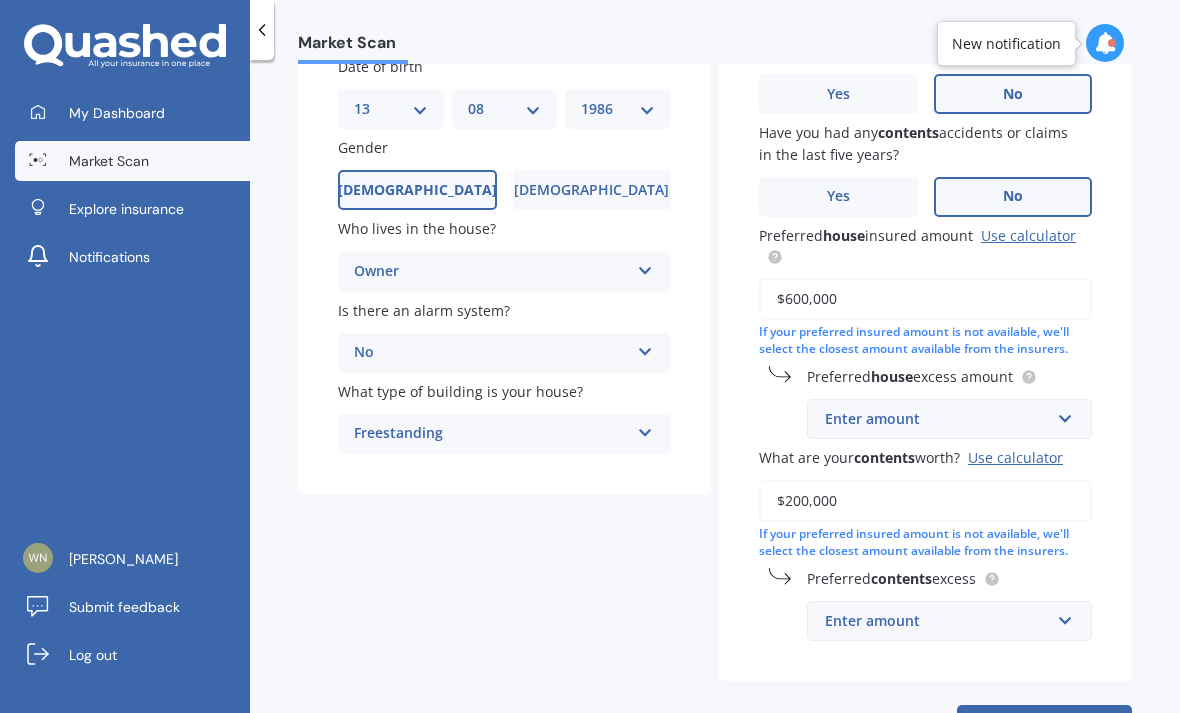 click on "Next" at bounding box center (1044, 724) 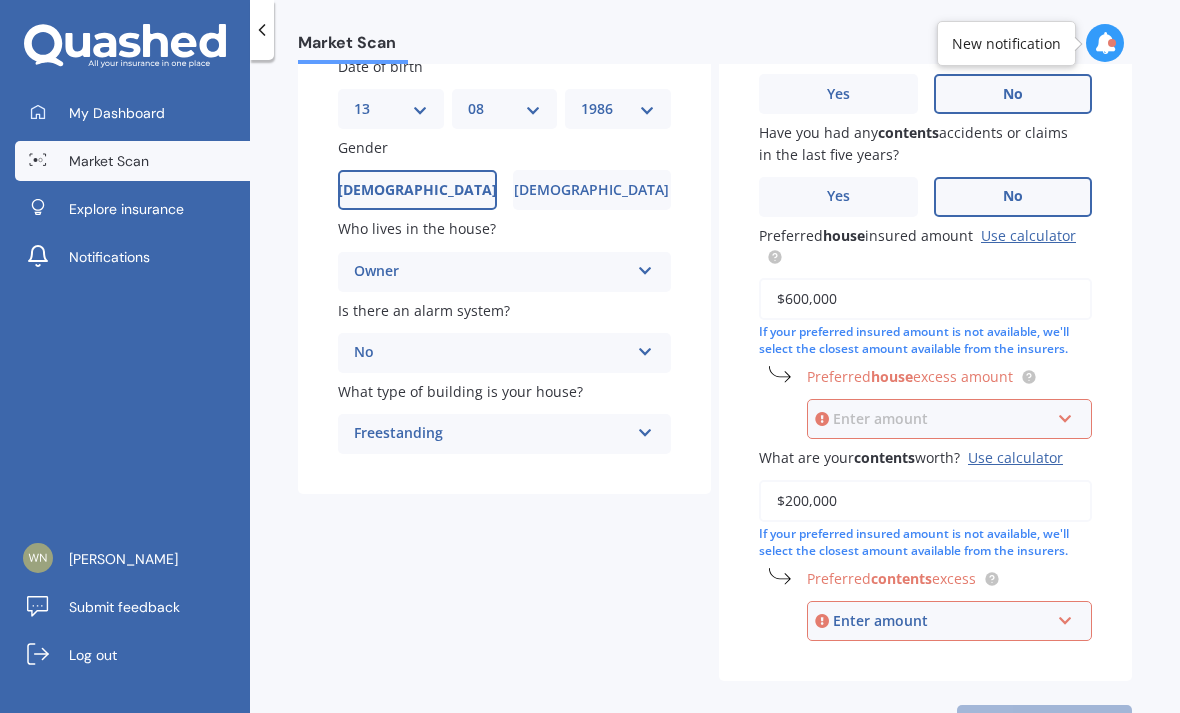 click at bounding box center [942, 419] 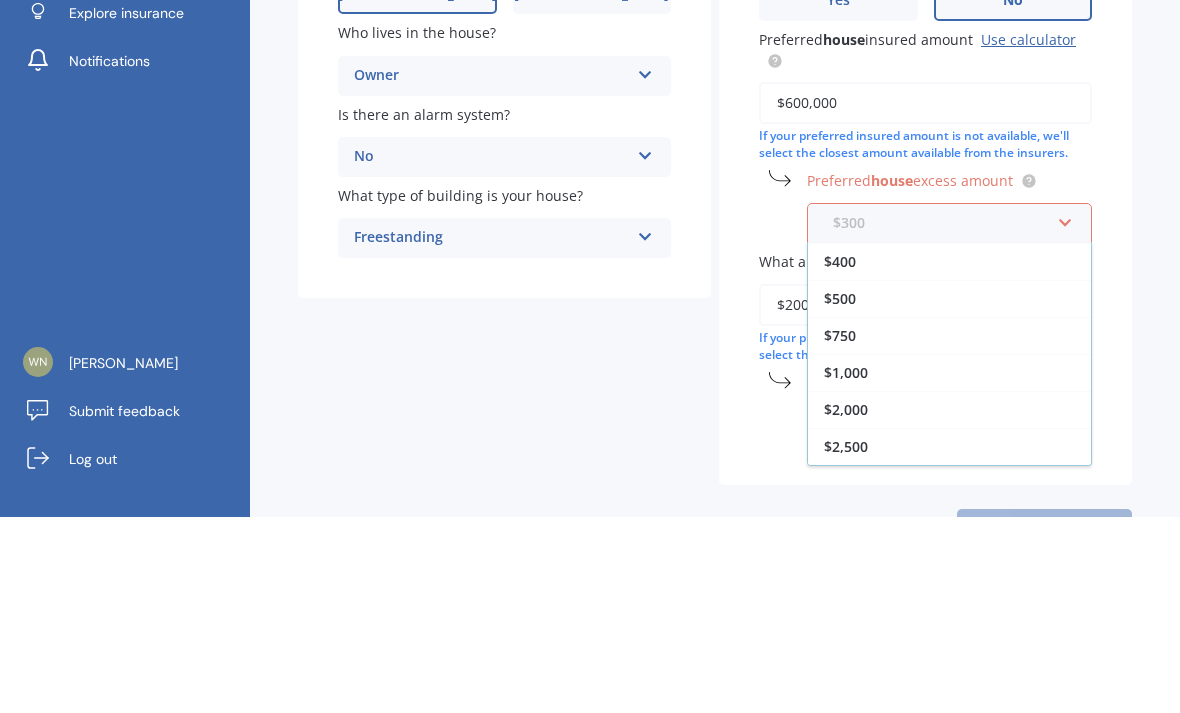 scroll, scrollTop: 36, scrollLeft: 0, axis: vertical 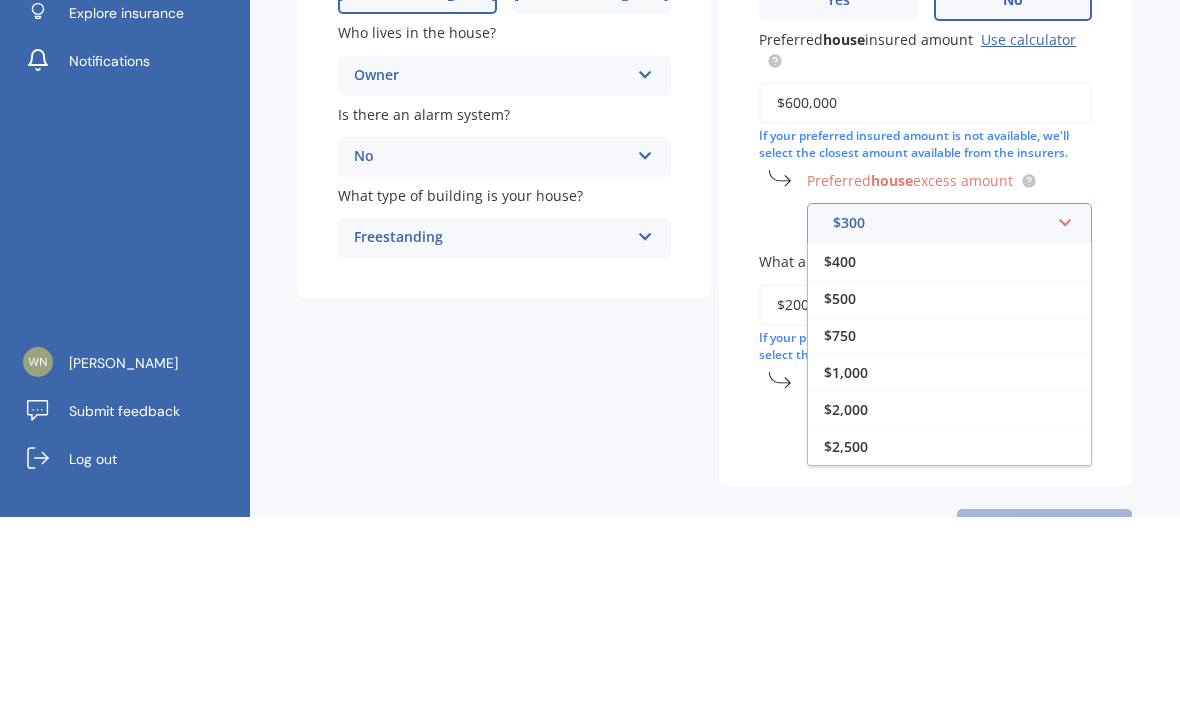 click on "$500" at bounding box center (949, 494) 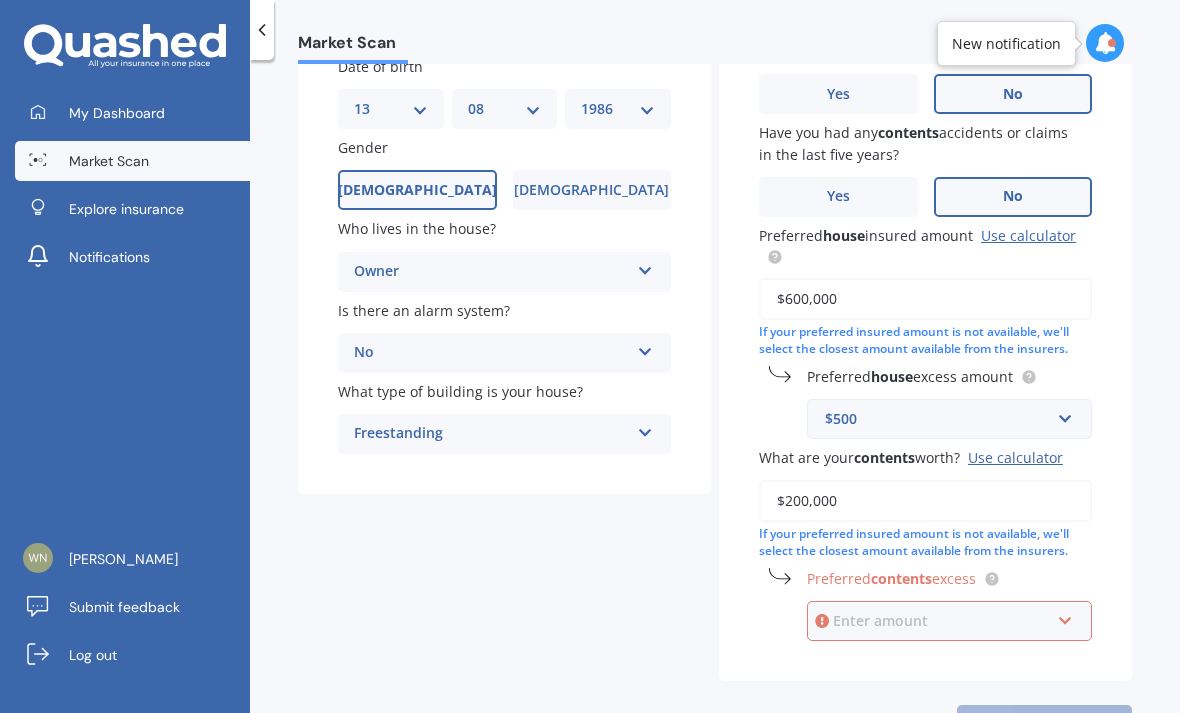 click at bounding box center (942, 621) 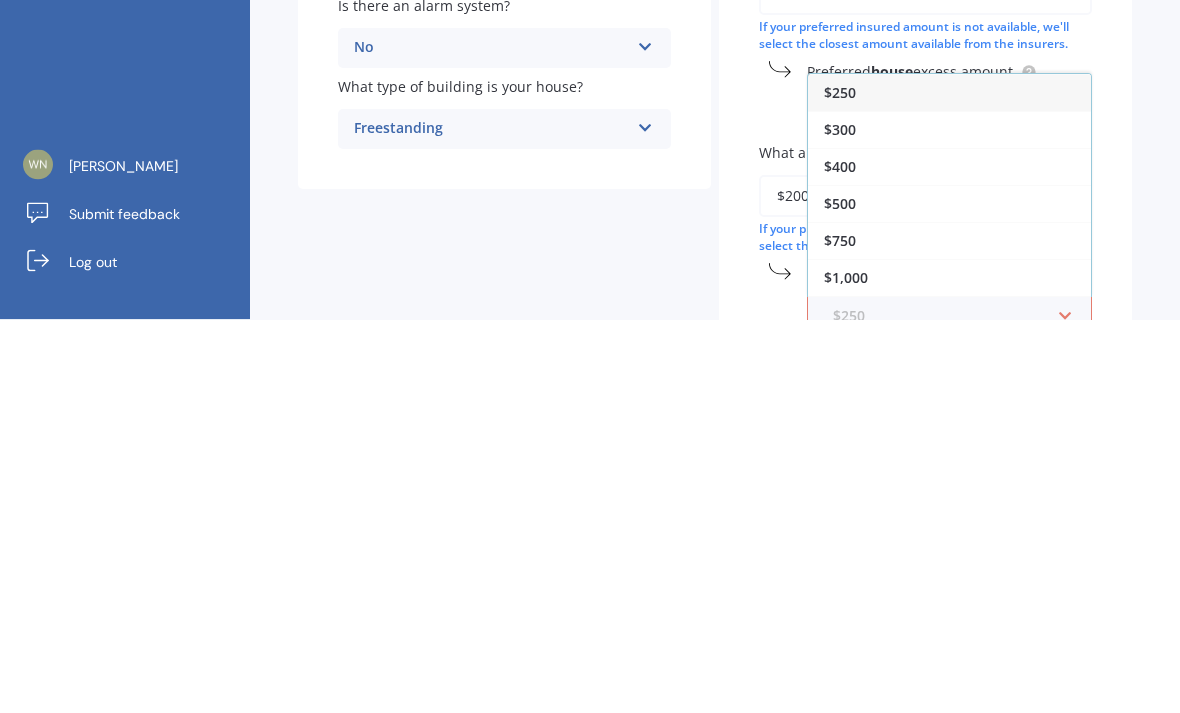 scroll, scrollTop: 92, scrollLeft: 0, axis: vertical 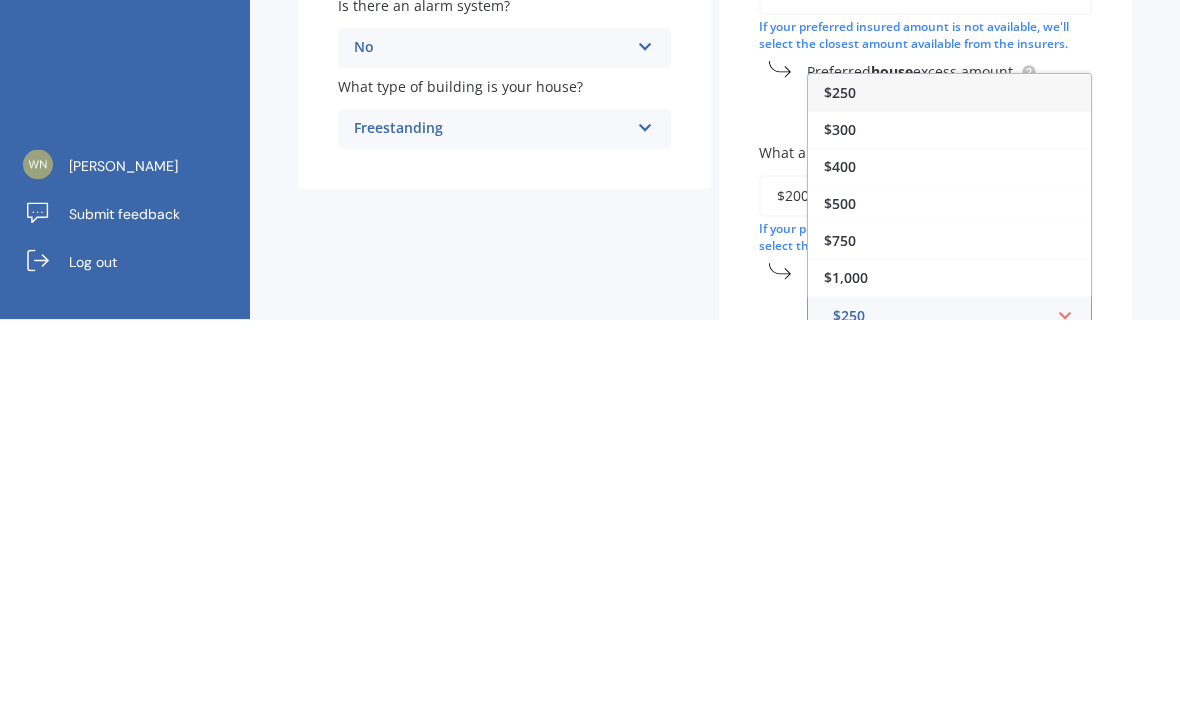 click on "$500" at bounding box center (949, 597) 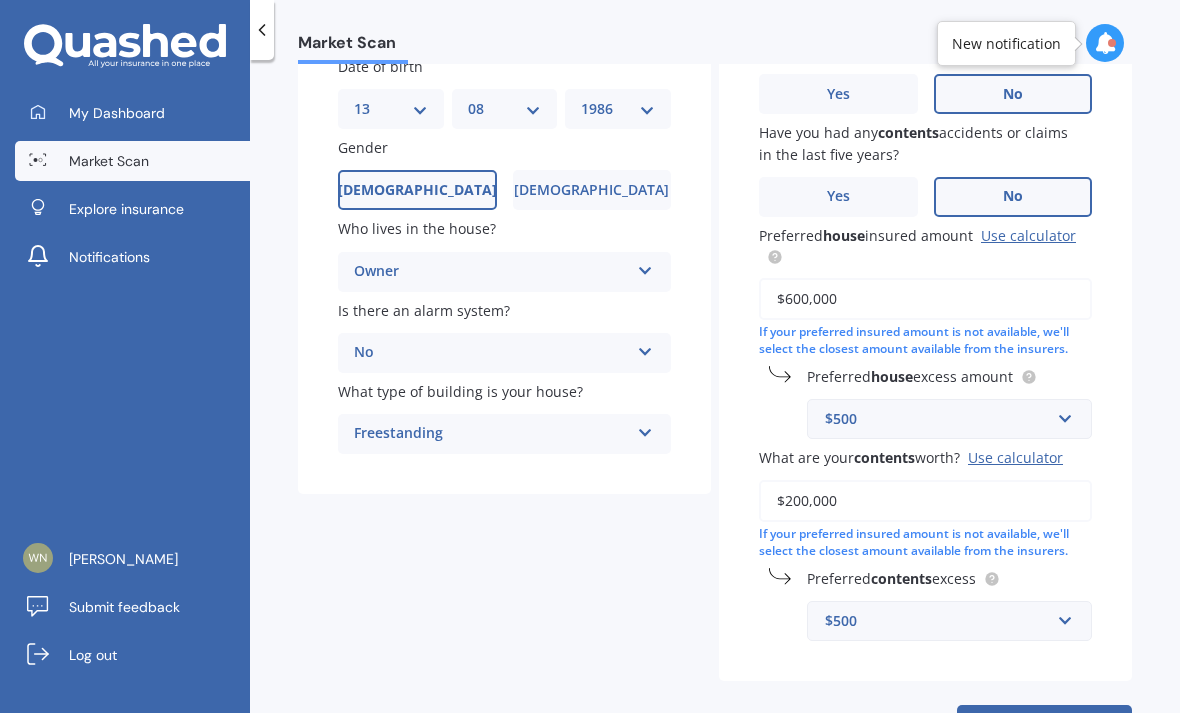click on "Next" at bounding box center [1044, 724] 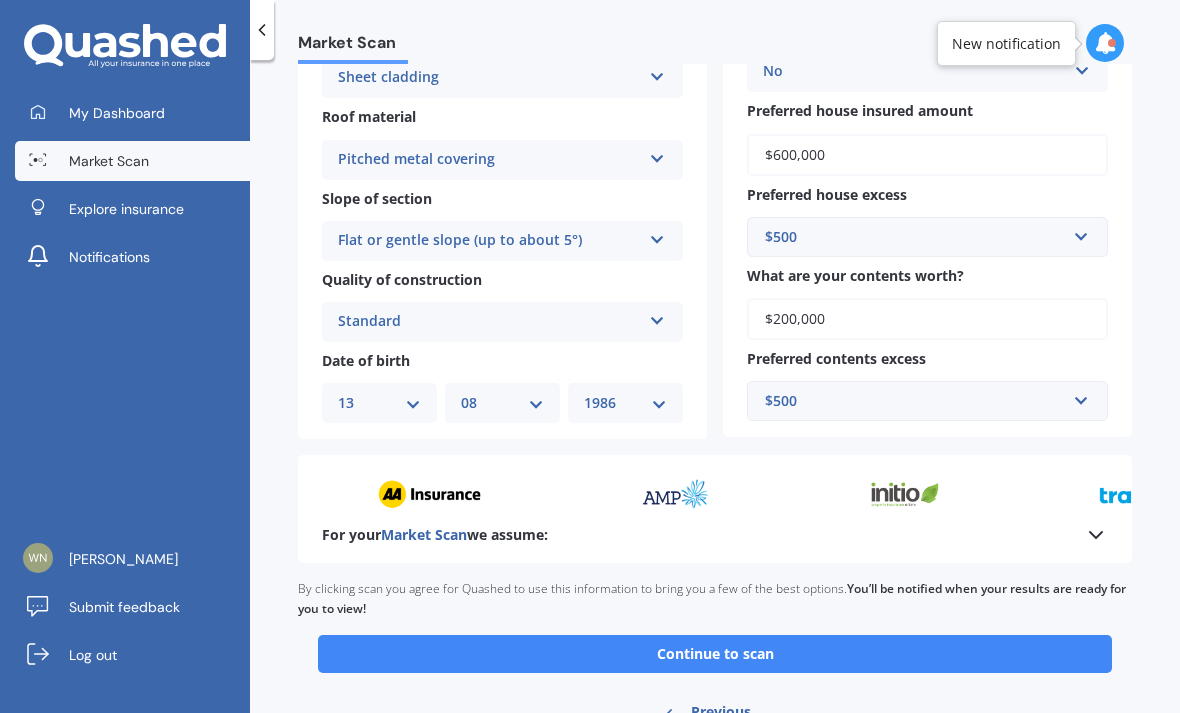 scroll, scrollTop: 563, scrollLeft: 0, axis: vertical 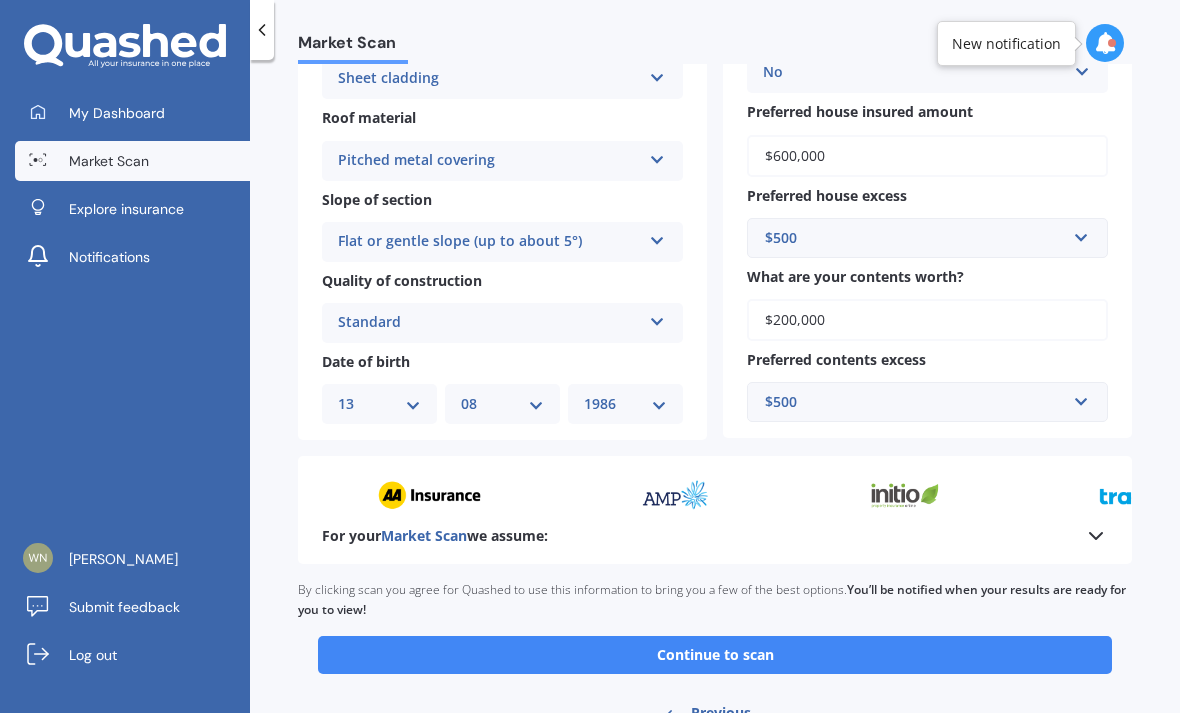 click on "Continue to scan" at bounding box center [715, 655] 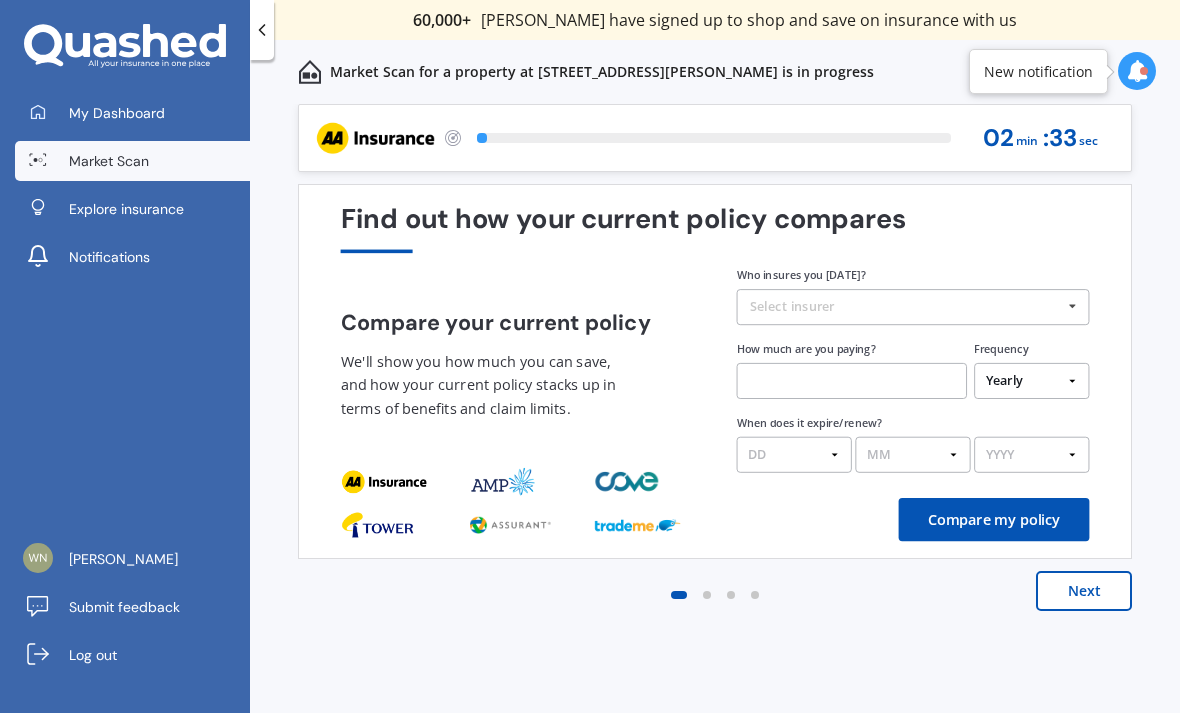 scroll, scrollTop: 0, scrollLeft: 0, axis: both 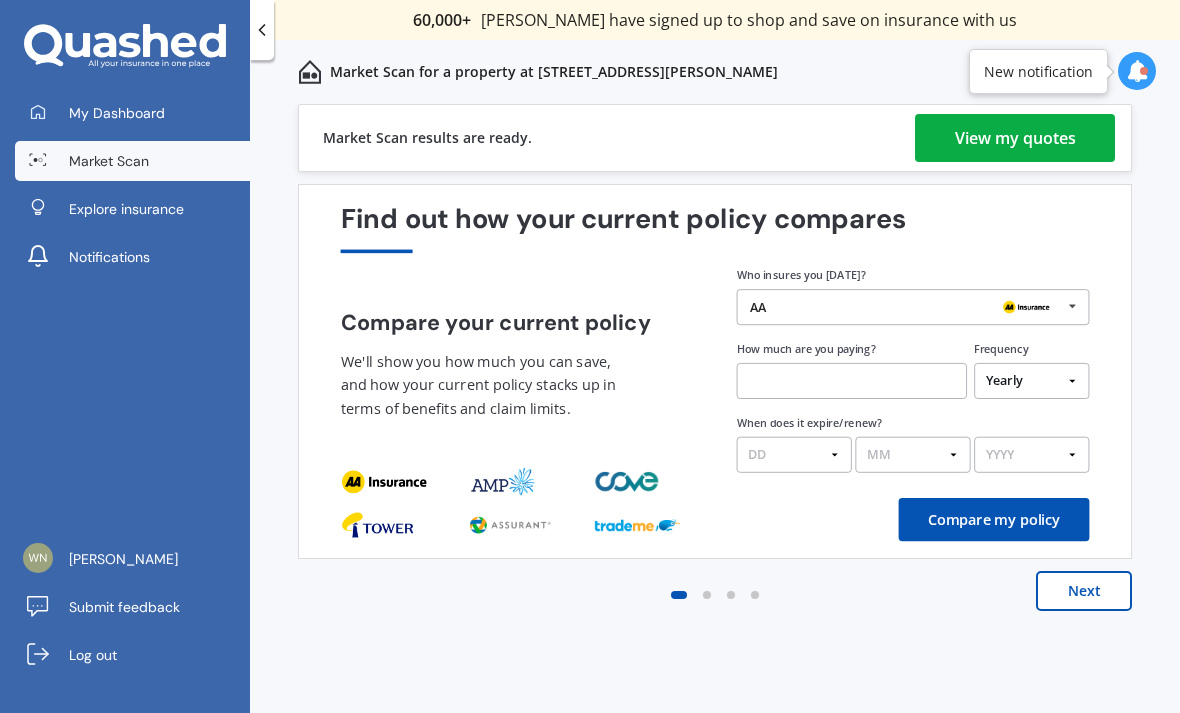 click on "View my quotes" at bounding box center [1015, 138] 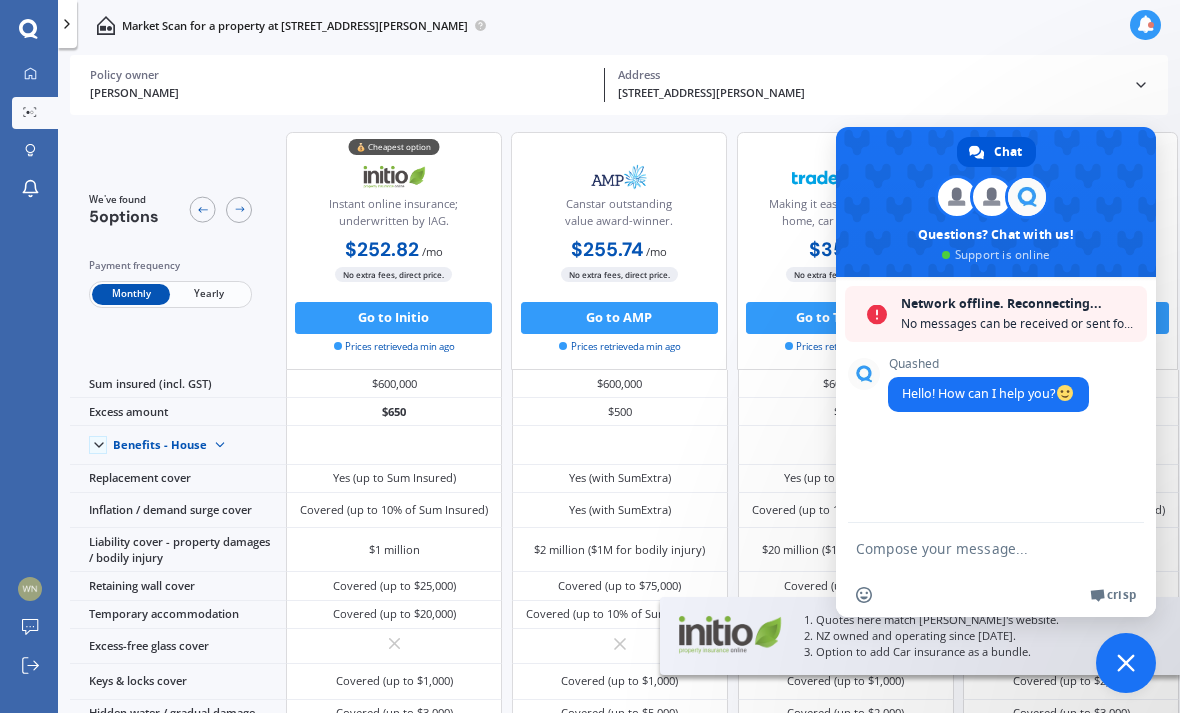 click on "11 Carson Street, Tokoroa 3420" at bounding box center (869, 93) 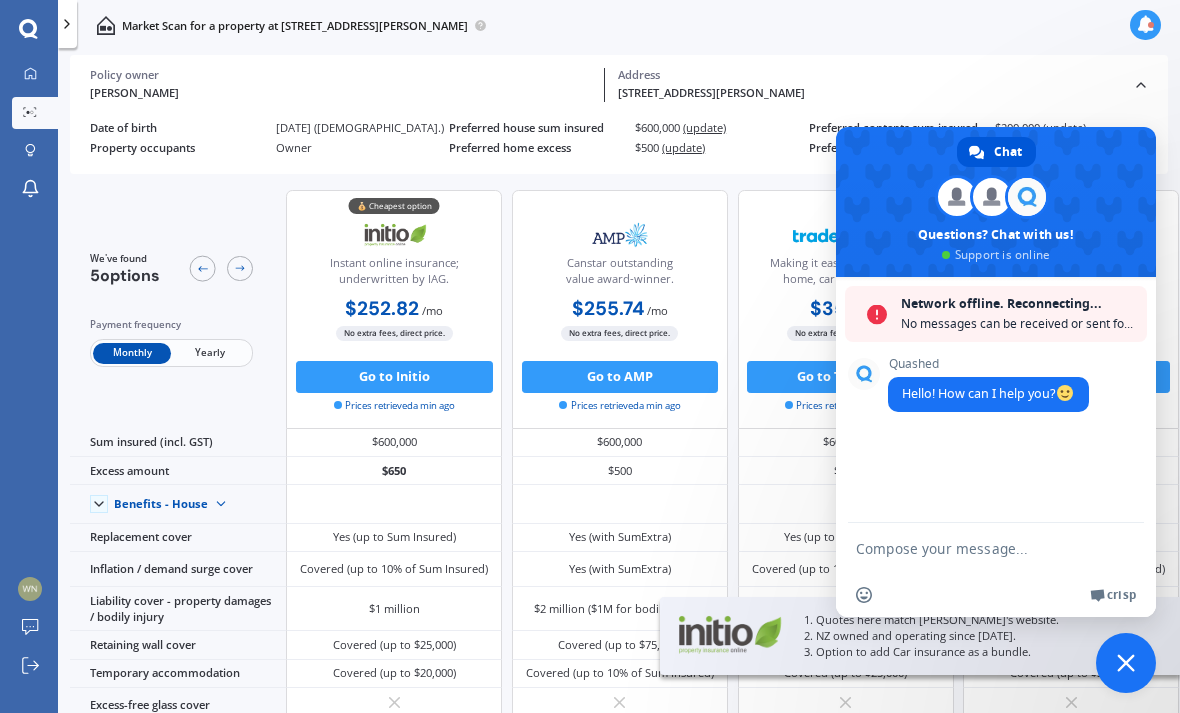 click on "$20 million ($100K bodily injury)" at bounding box center [1071, 609] 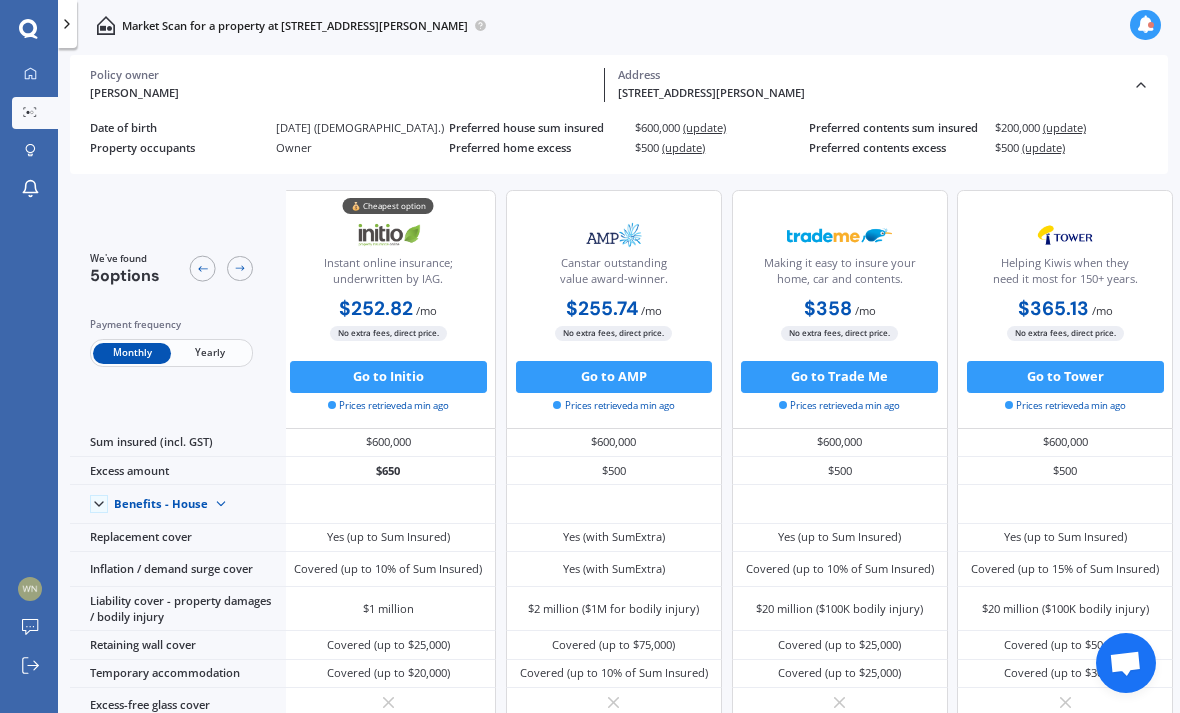 scroll, scrollTop: 0, scrollLeft: 8, axis: horizontal 